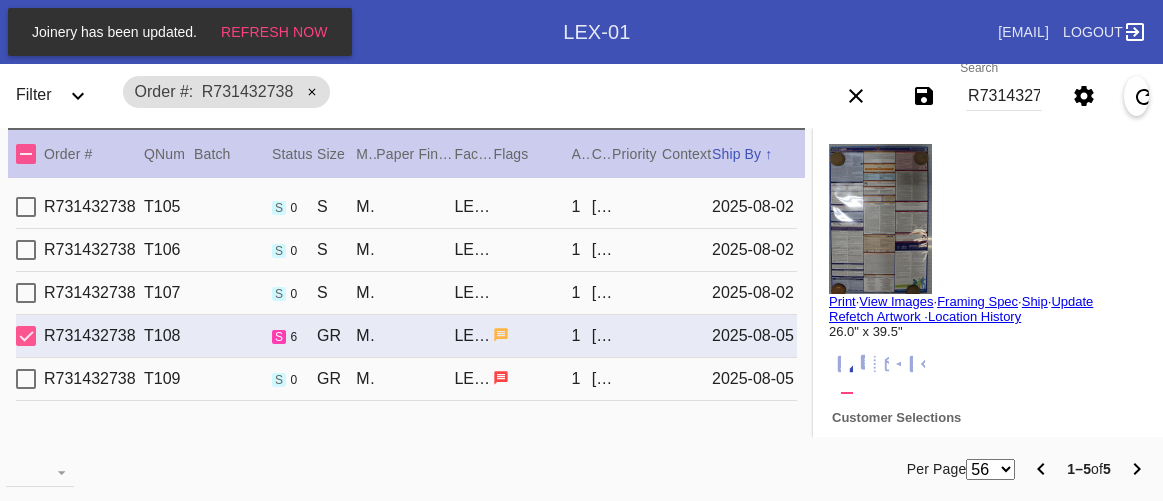 scroll, scrollTop: 0, scrollLeft: 0, axis: both 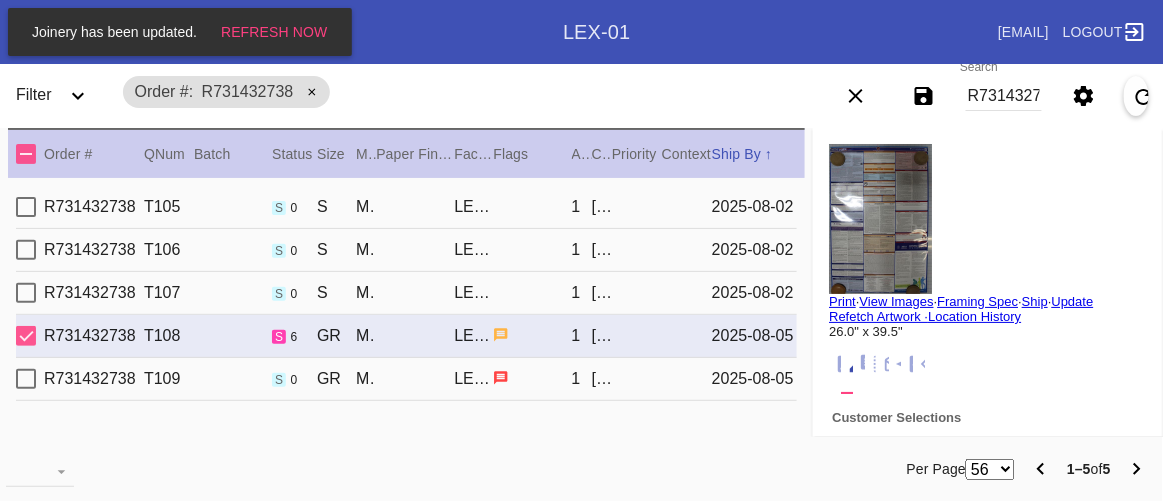 click on "Order #
R731432738" at bounding box center [451, 92] 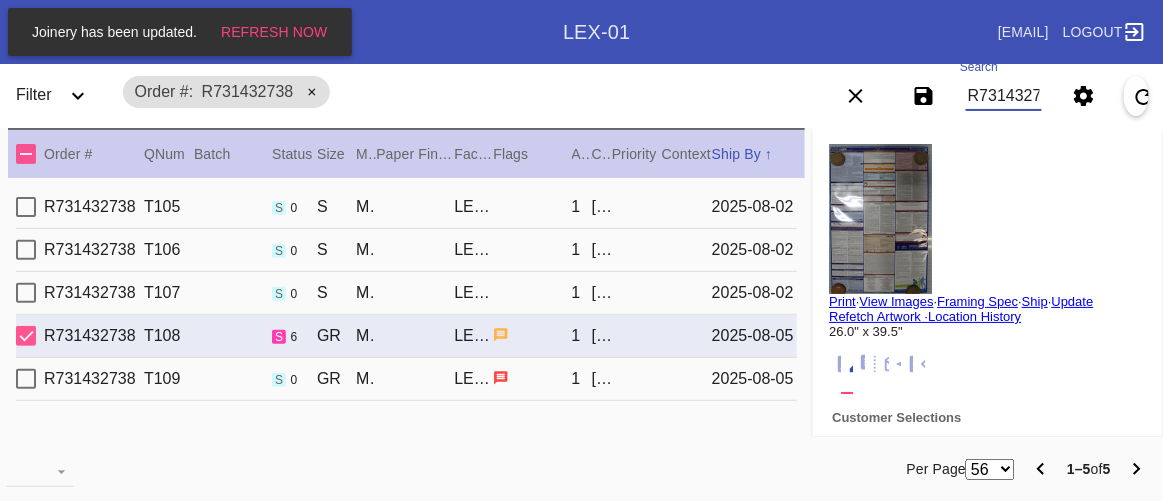click on "R731432738" at bounding box center (1004, 96) 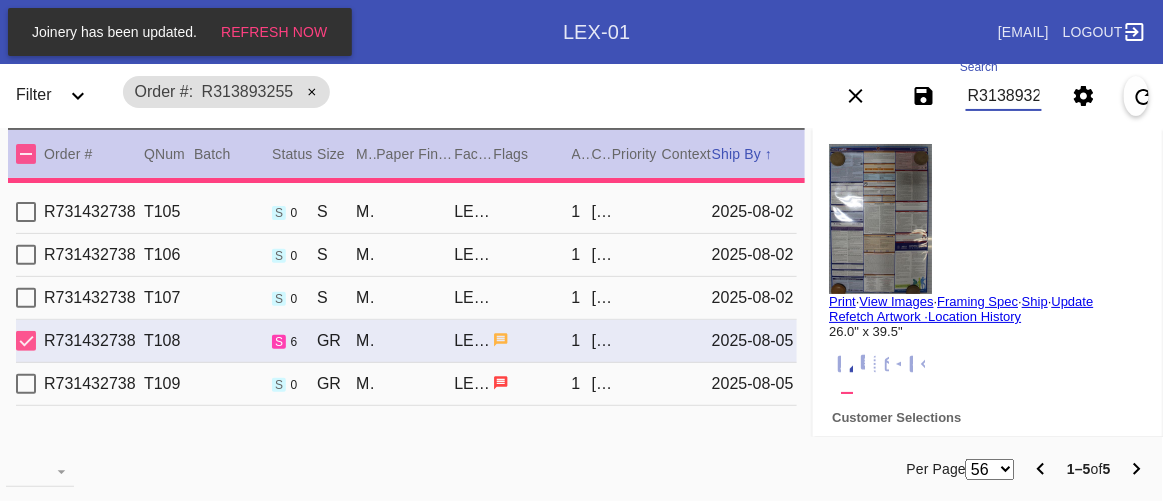 type 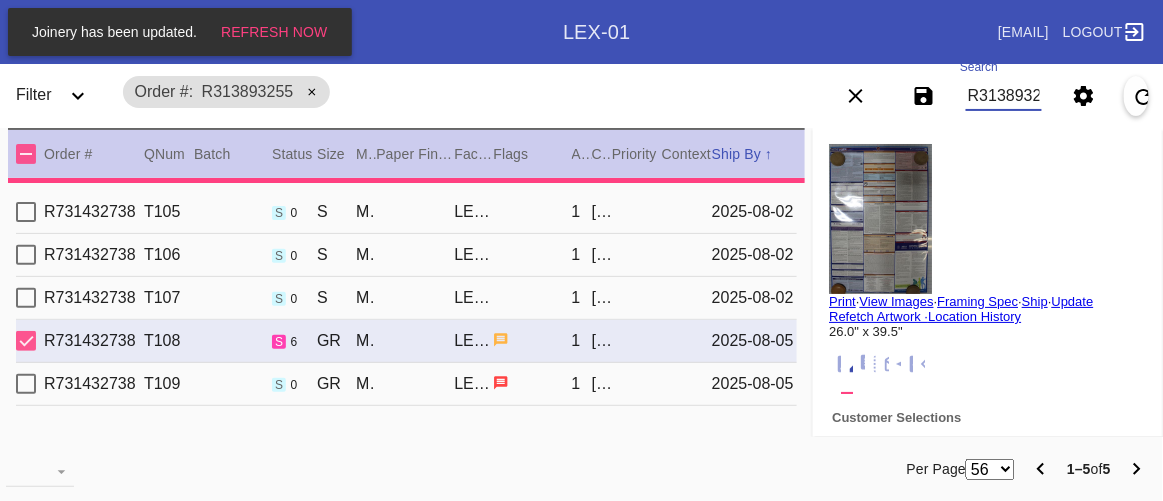 type 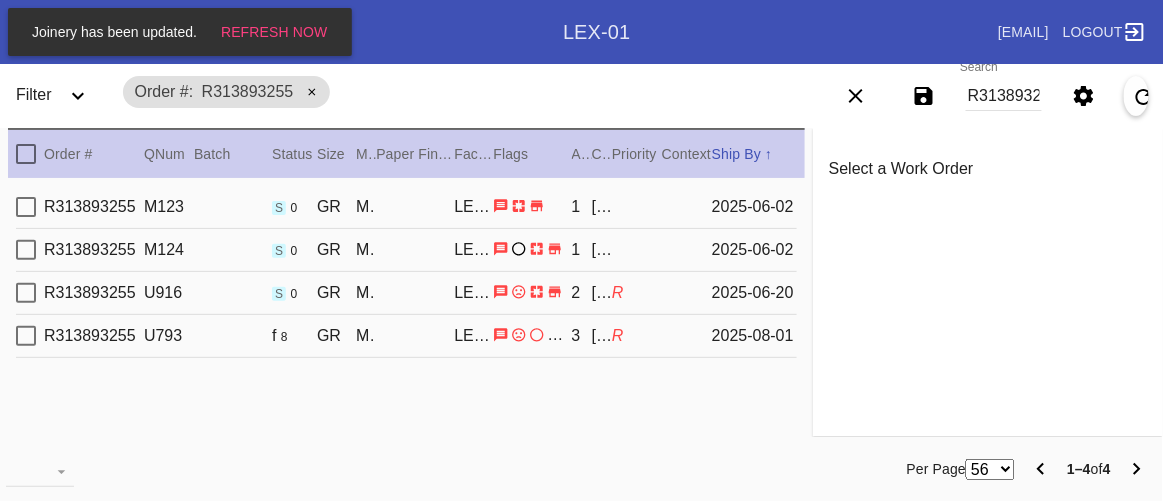 click on "R313893255 M123 s   0 GR Mercer Slim / White LEX-01 1 sumit javeri
2025-06-02 R313893255 M124 s   0 GR Mercer Slim / White LEX-01 1 sumit javeri
2025-06-02 R313893255 U916 s   0 GR Mercer Slim / White LEX-01 2 sumit javeri
R
2025-06-20 R313893255 U793 f   8 GR Mercer Slim / White LEX-01 3 sumit javeri
R
2025-08-01" at bounding box center [406, 325] 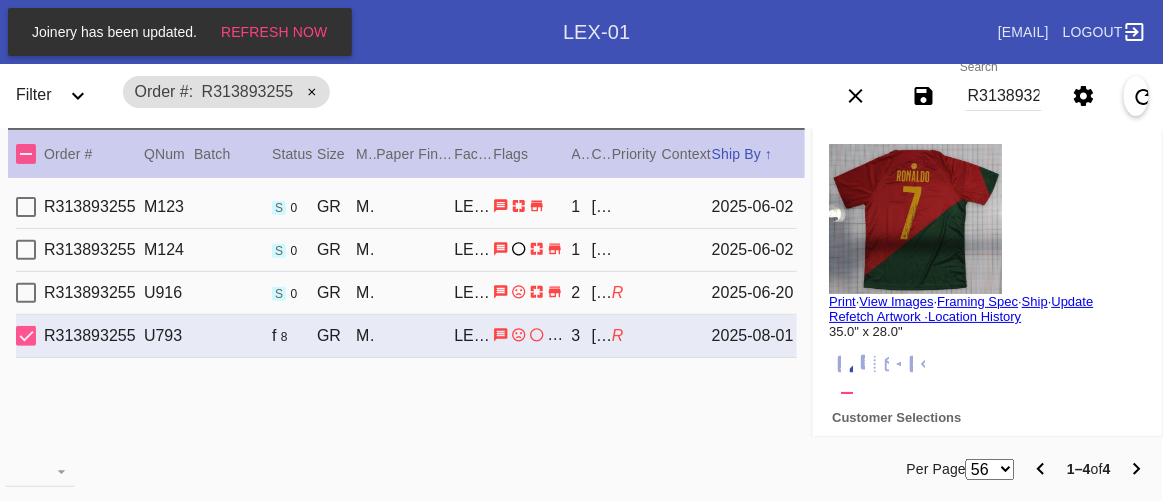 click on "sumit javeri" at bounding box center [602, 293] 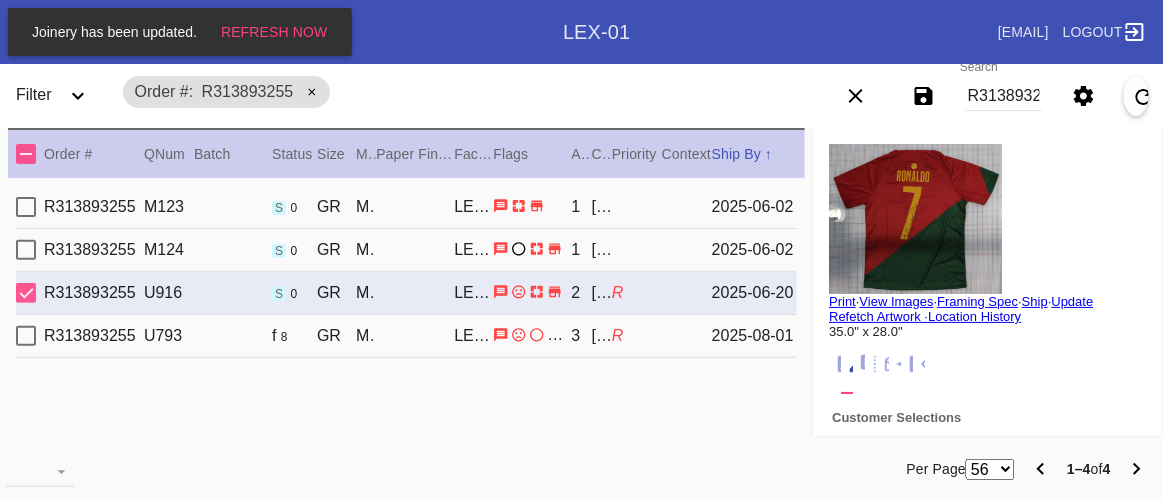 click on "sumit javeri" at bounding box center [602, 250] 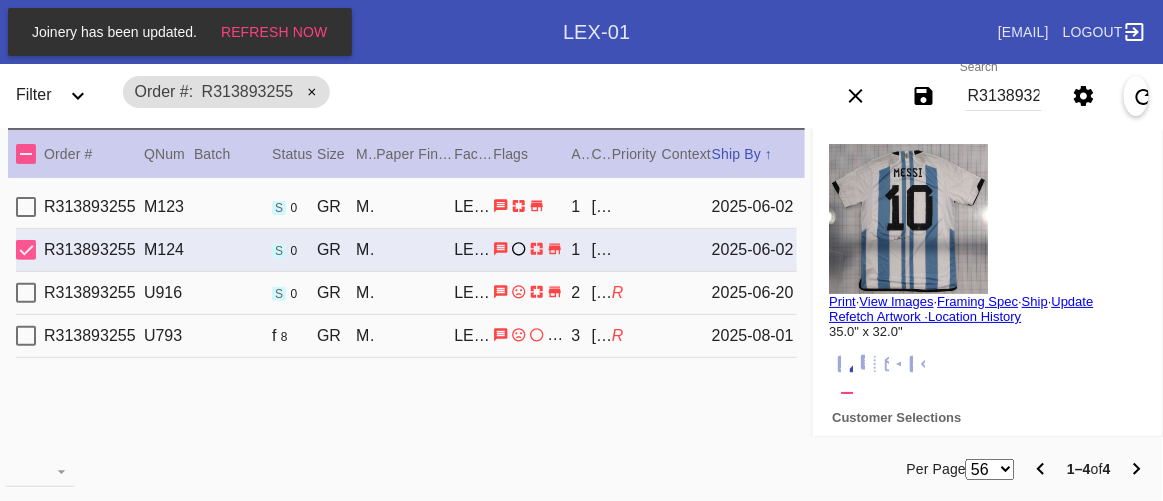 click on "R313893255 M123 s   0 GR Mercer Slim / White LEX-01 1 sumit javeri
2025-06-02" at bounding box center (406, 207) 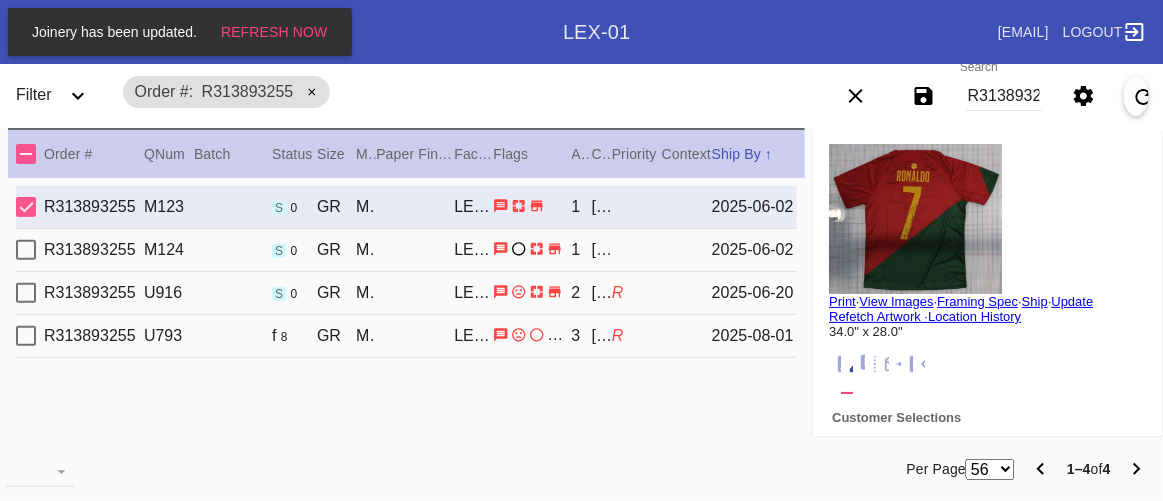 click on "R313893255 M124 s   0 GR Mercer Slim / White LEX-01 1 sumit javeri
2025-06-02" at bounding box center [406, 250] 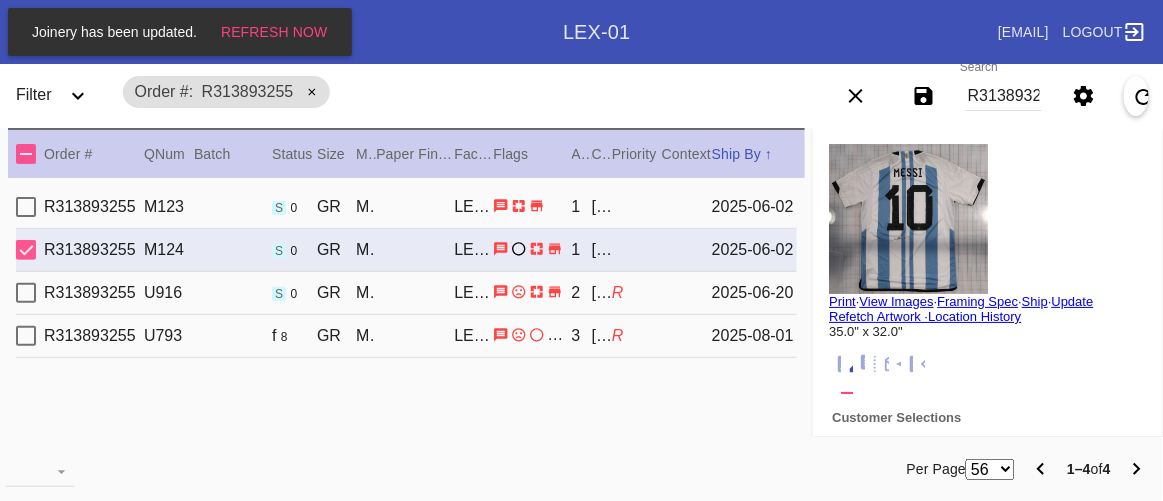 click on "R313893255 M123 s   0 GR Mercer Slim / White LEX-01 1 sumit javeri
2025-06-02" at bounding box center [406, 207] 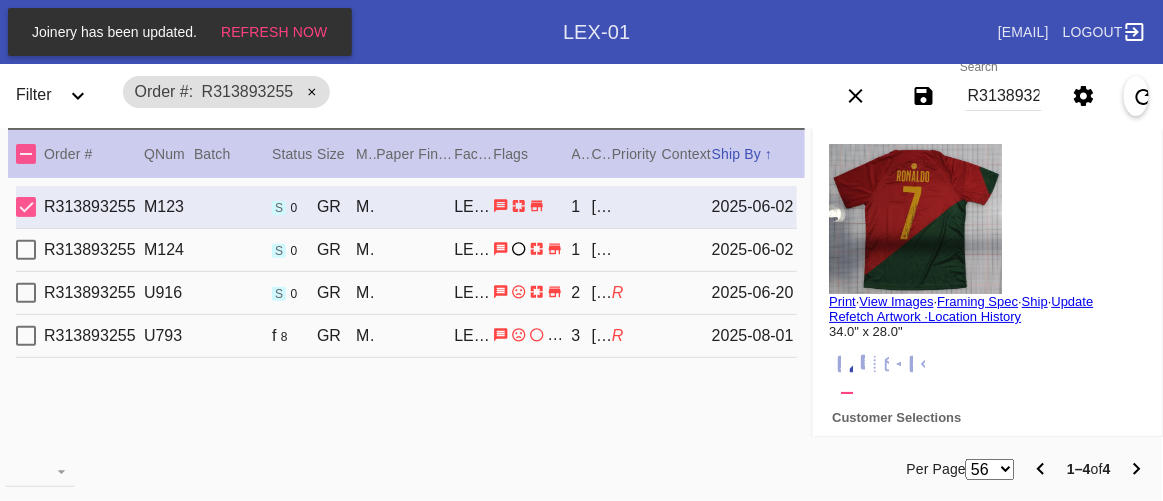 click on "R313893255 U916 s   0 GR Mercer Slim / White LEX-01 2 sumit javeri
R
2025-06-20" at bounding box center (406, 293) 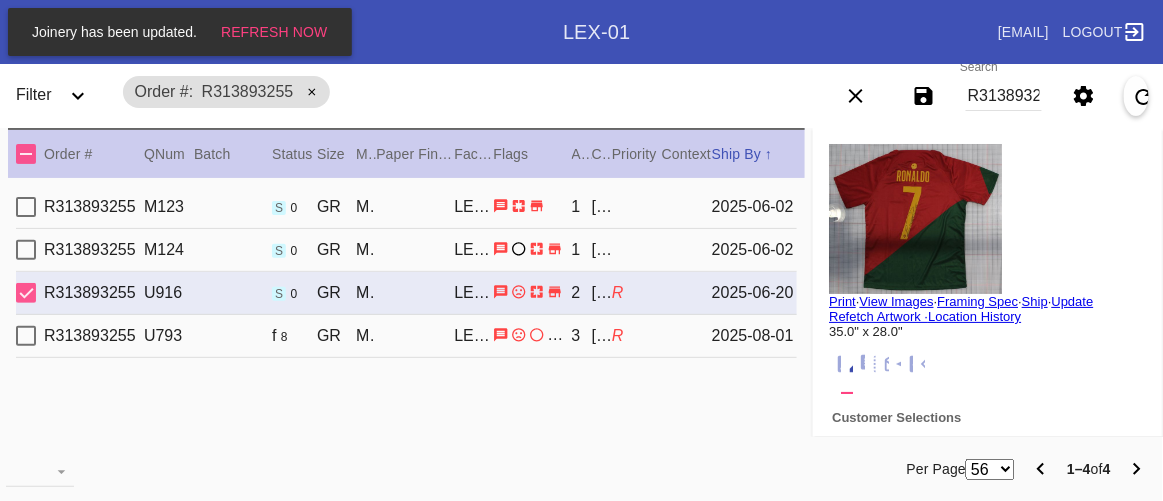 click on "R313893255 M123 s   0 GR Mercer Slim / White LEX-01 1 sumit javeri
2025-06-02" at bounding box center [406, 207] 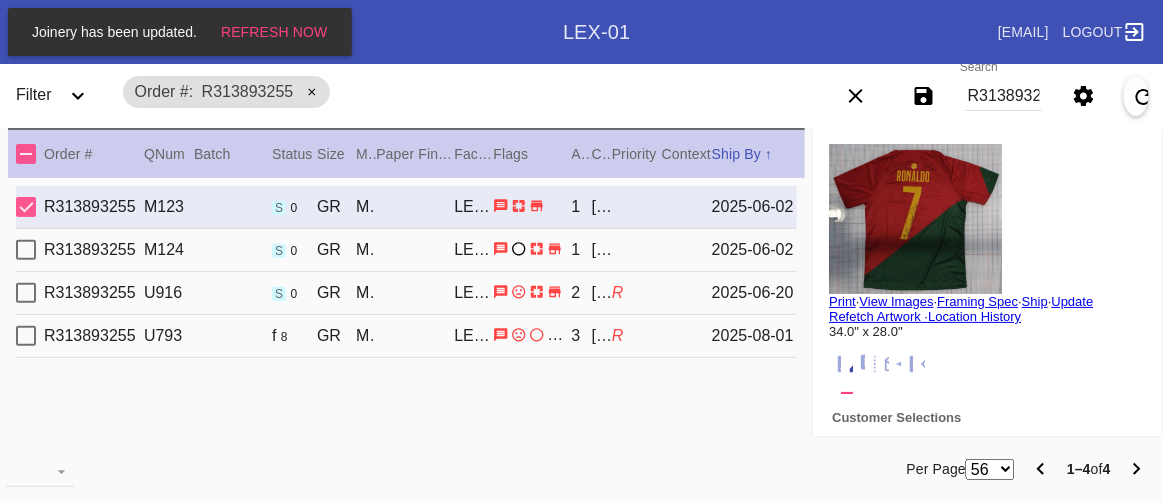 click on "R313893255 M124 s   0 GR Mercer Slim / White LEX-01 1 sumit javeri
2025-06-02" at bounding box center [406, 250] 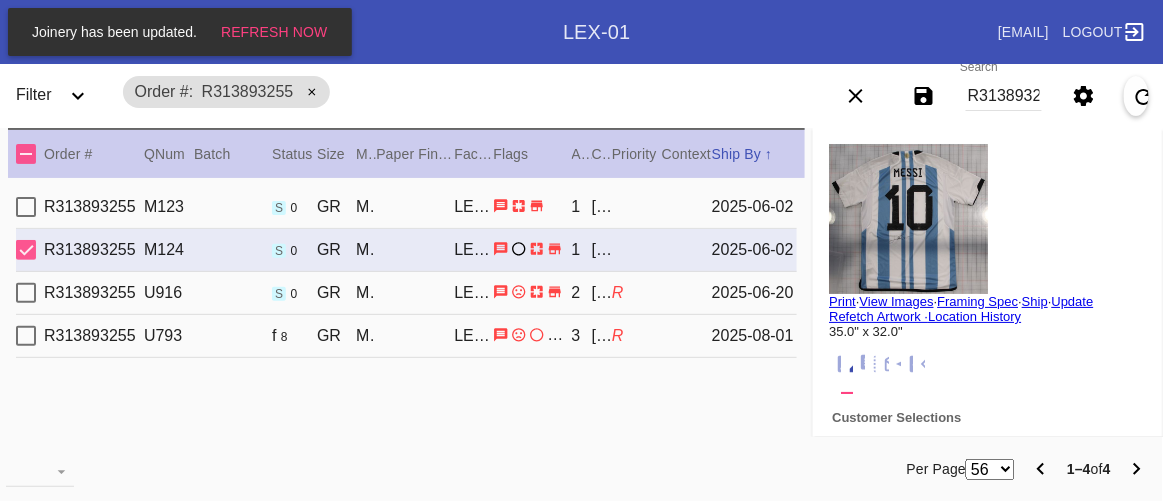 click on "R313893255 M123 s   0 GR Mercer Slim / White LEX-01 1 sumit javeri
2025-06-02" at bounding box center (406, 207) 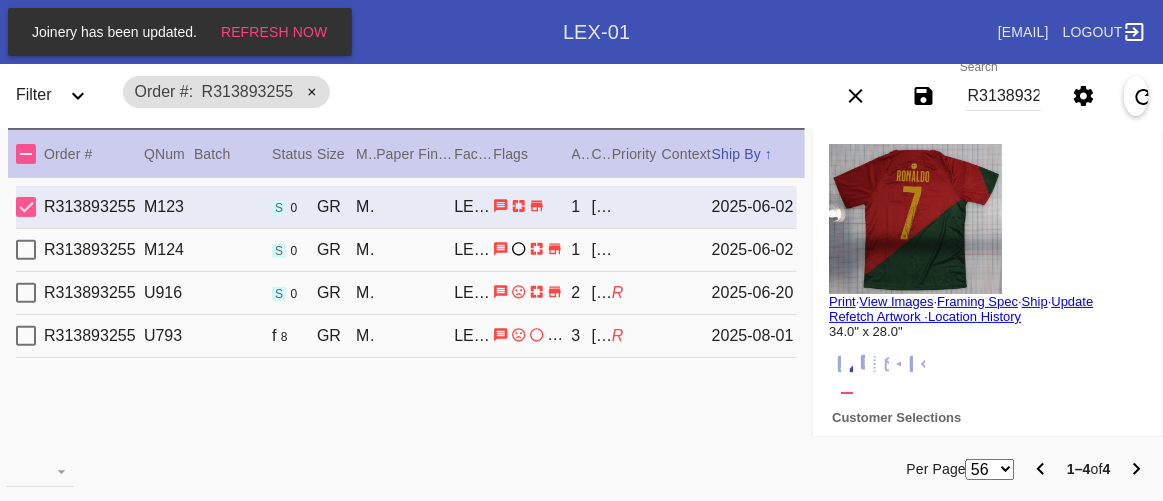 click on "R313893255 M124 s   0 GR Mercer Slim / White LEX-01 1 sumit javeri
2025-06-02" at bounding box center (406, 250) 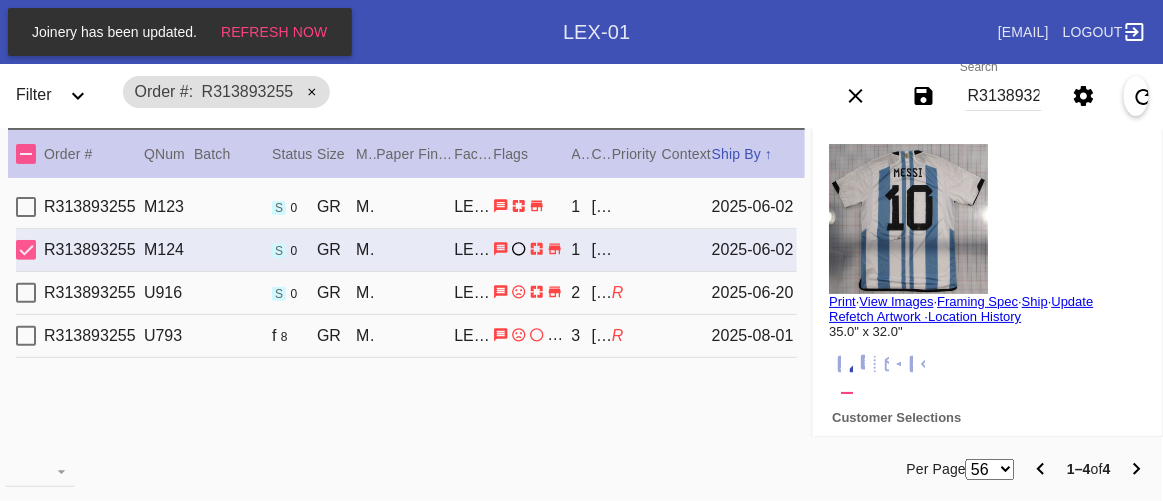 click on "Order #
R313893255" at bounding box center [451, 92] 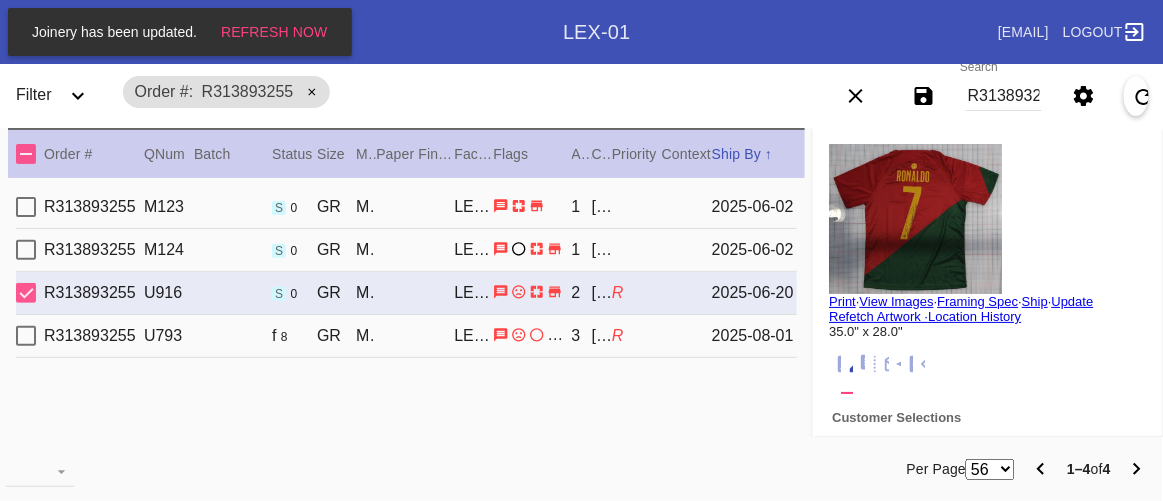 click on "R" at bounding box center [618, 335] 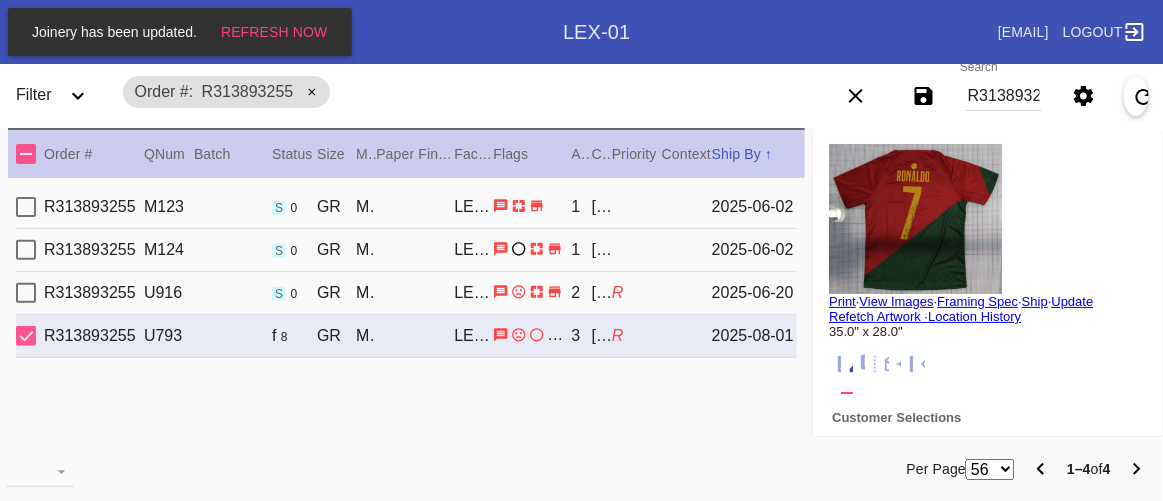 click on "Customer Selections Frame / Mat: Mercer Slim / White Width × Height: 35.0" × 28.0"" at bounding box center [988, 433] 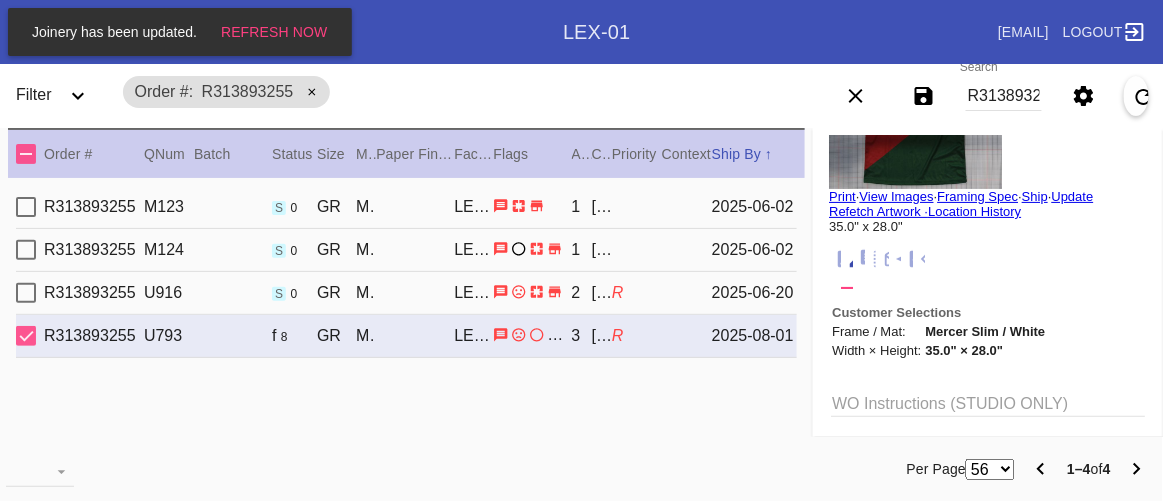 scroll, scrollTop: 90, scrollLeft: 0, axis: vertical 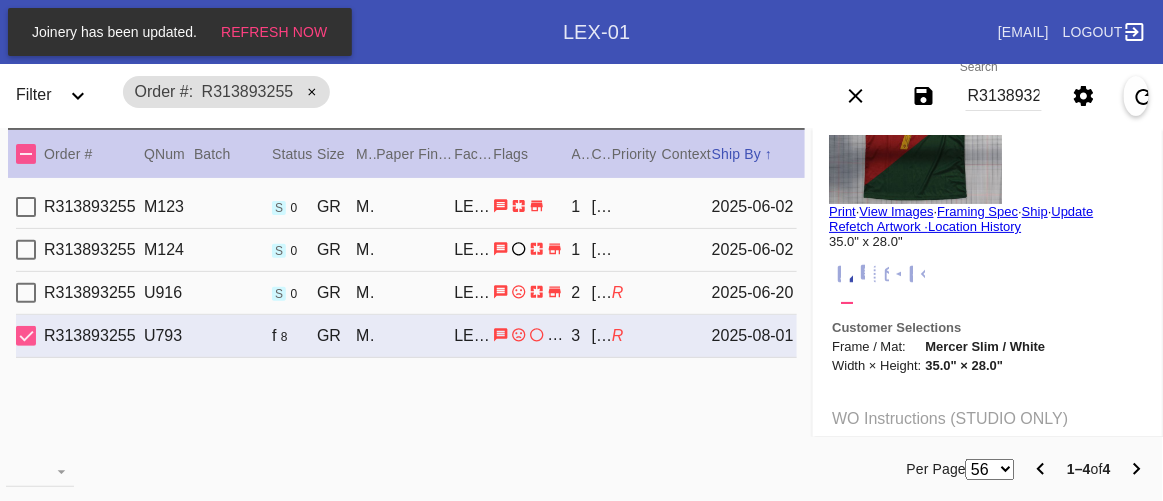 click on "R313893255 M123 s   0 GR Mercer Slim / White LEX-01 1 sumit javeri
2025-06-02 R313893255 M124 s   0 GR Mercer Slim / White LEX-01 1 sumit javeri
2025-06-02 R313893255 U916 s   0 GR Mercer Slim / White LEX-01 2 sumit javeri
R
2025-06-20 R313893255 U793 f   8 GR Mercer Slim / White LEX-01 3 sumit javeri
R
2025-08-01" at bounding box center (406, 325) 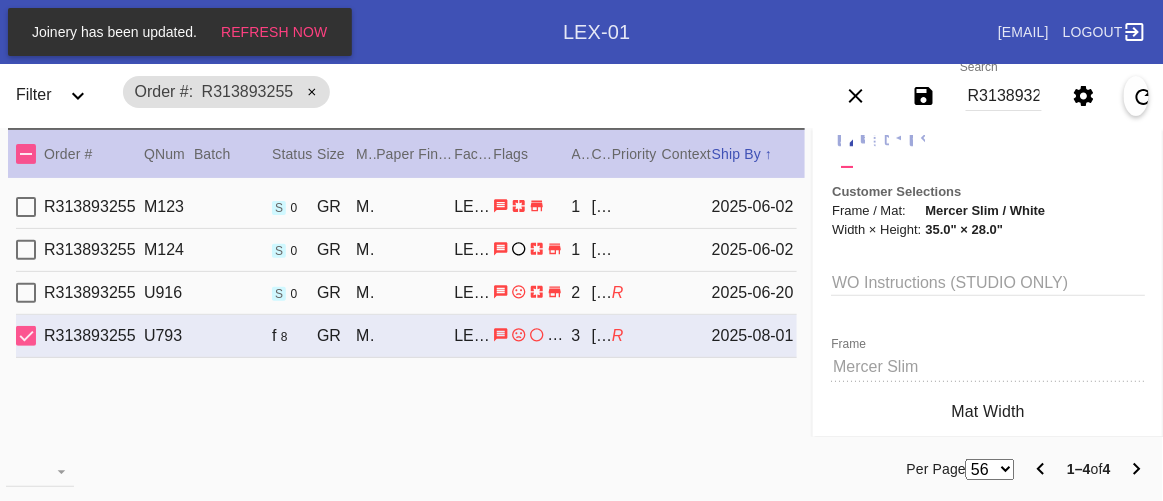 scroll, scrollTop: 181, scrollLeft: 0, axis: vertical 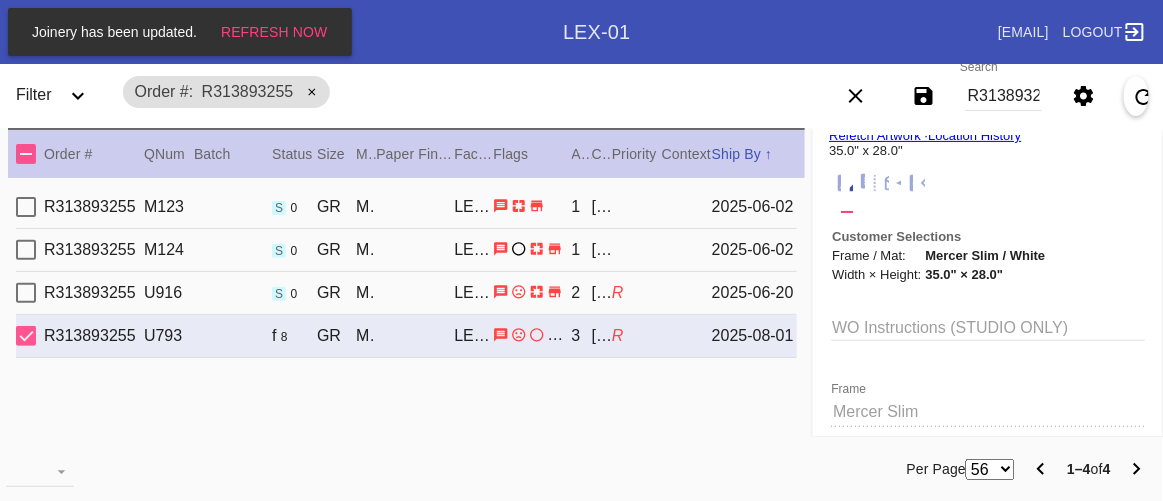 click 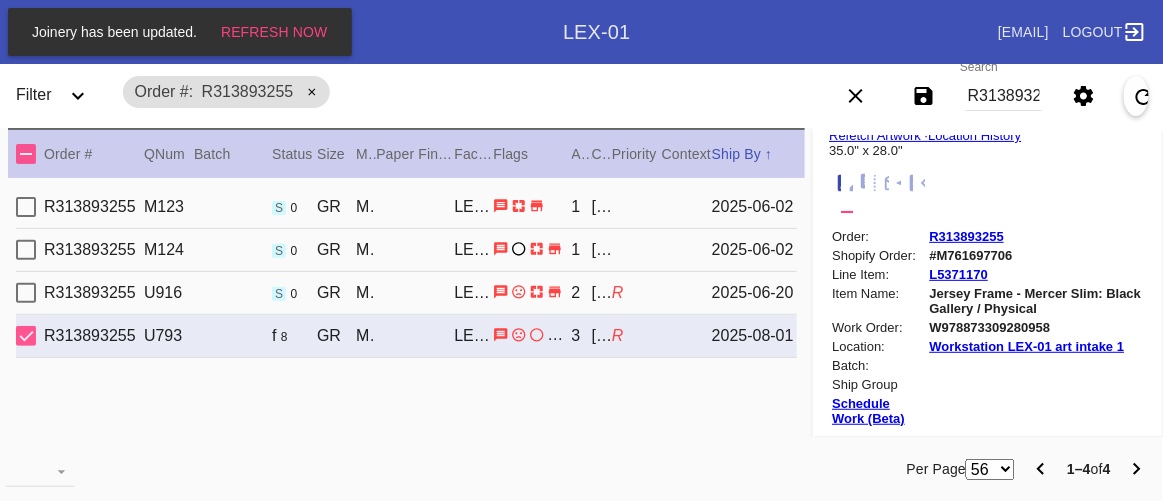scroll, scrollTop: 24, scrollLeft: 0, axis: vertical 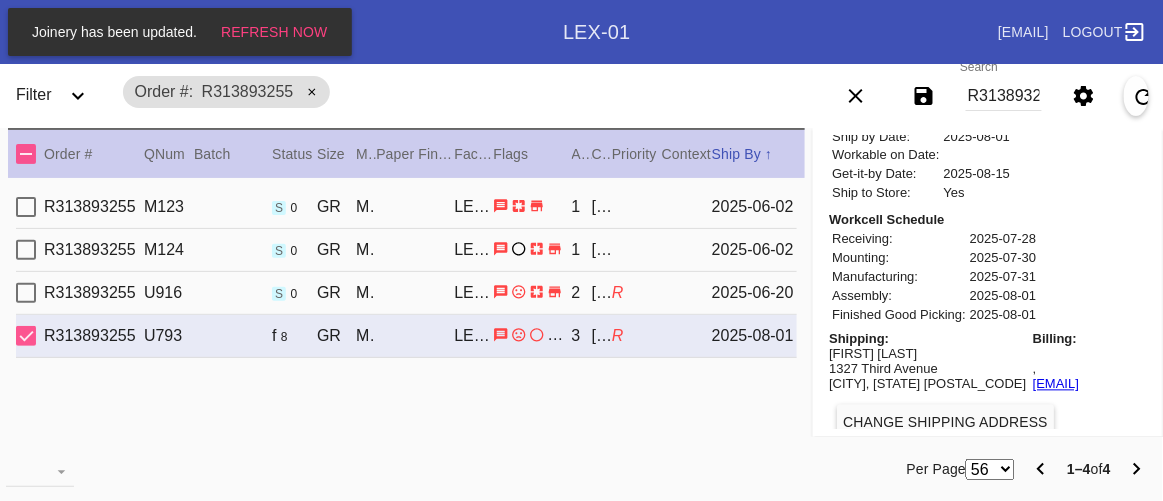 click on "Mounting:" at bounding box center (899, 258) 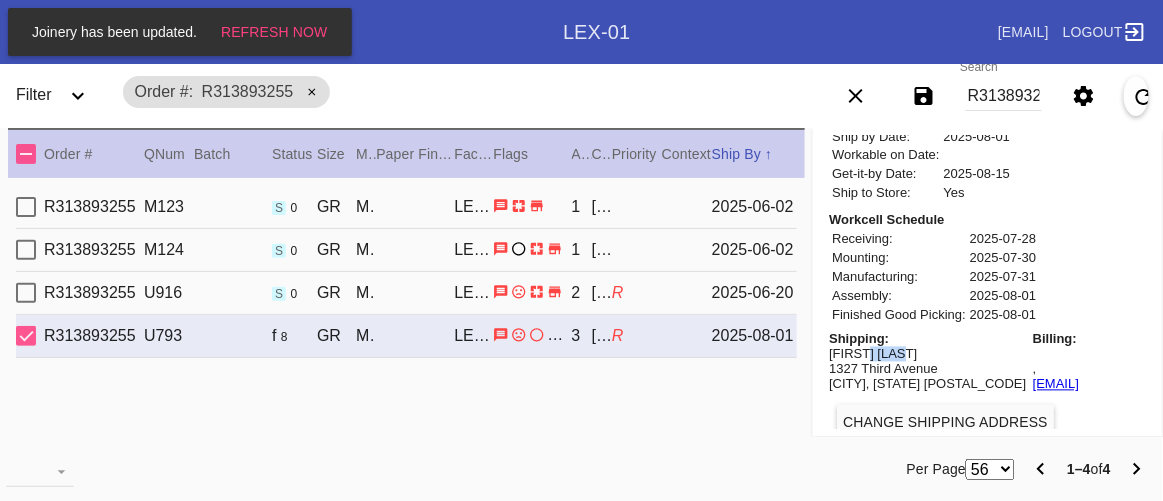 click on "sumit javeri" at bounding box center [927, 354] 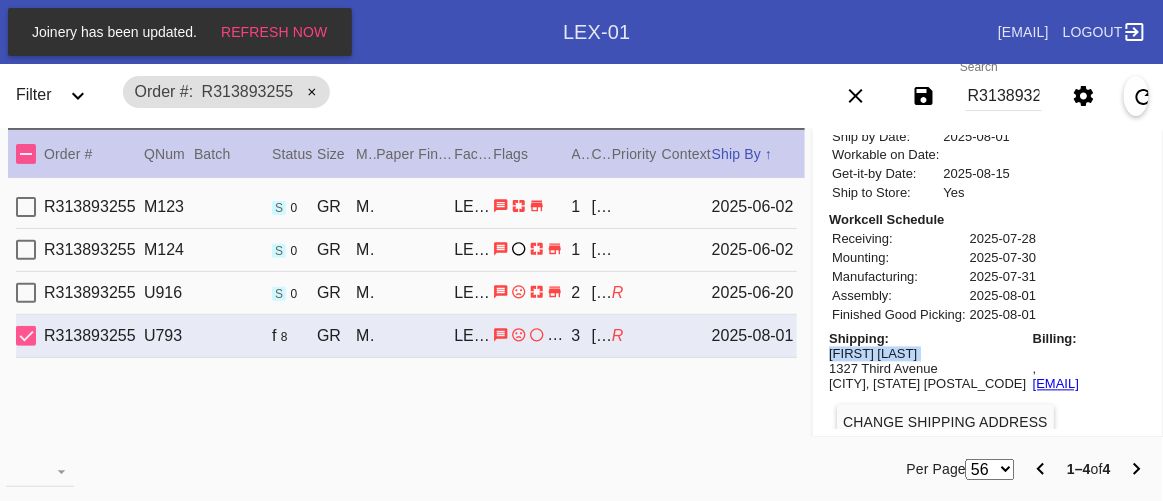 copy on "sumit javeri" 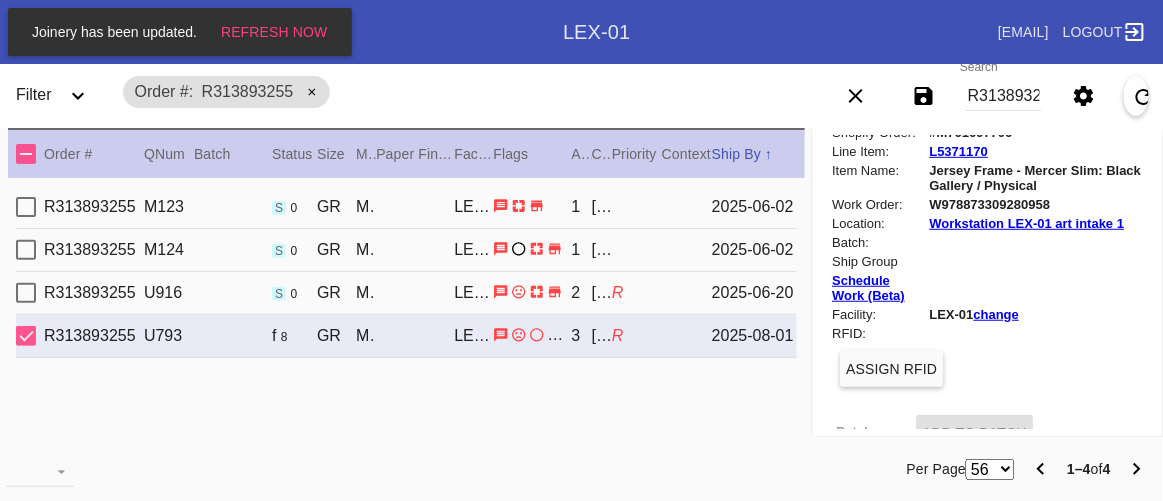 scroll, scrollTop: 181, scrollLeft: 0, axis: vertical 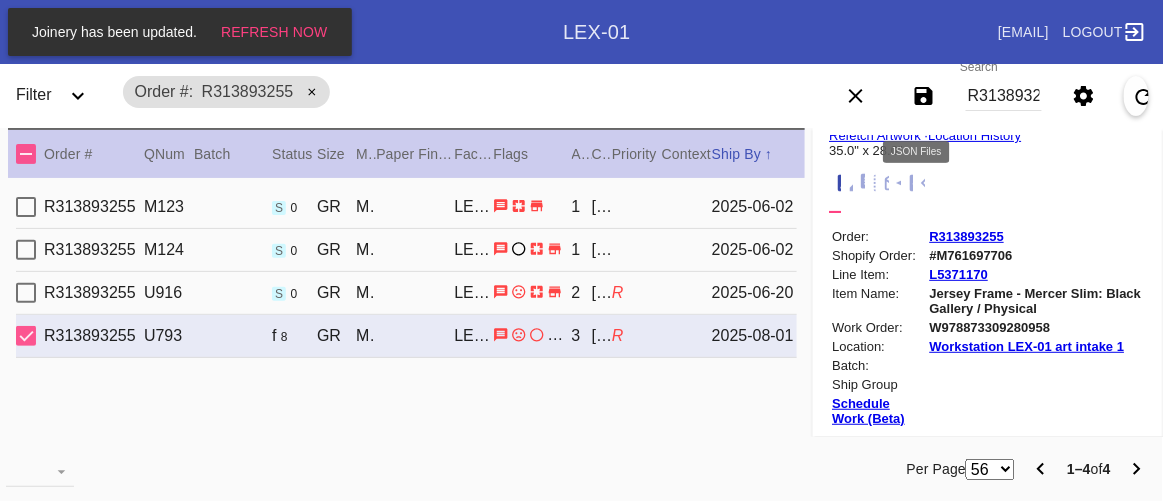 click 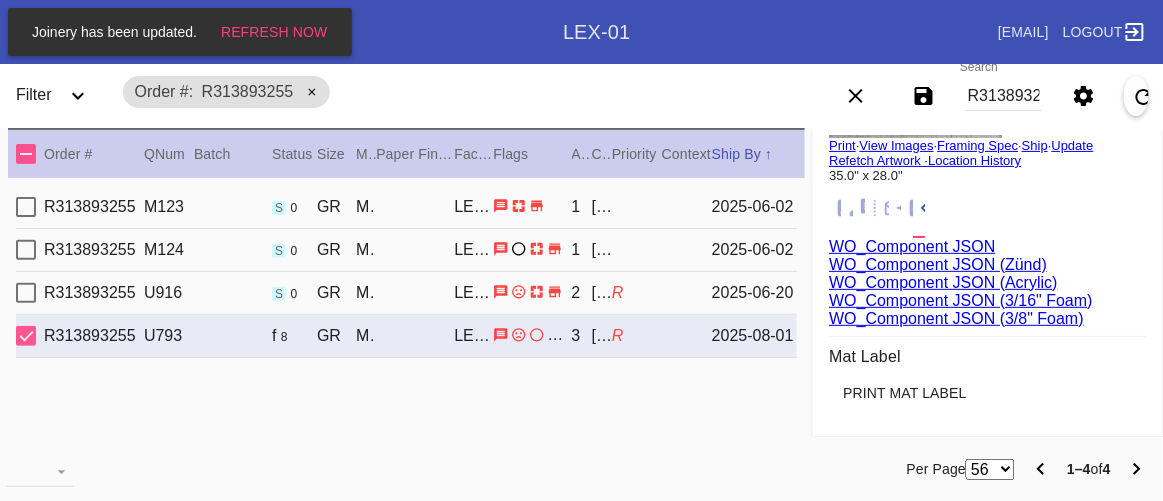 scroll, scrollTop: 366, scrollLeft: 0, axis: vertical 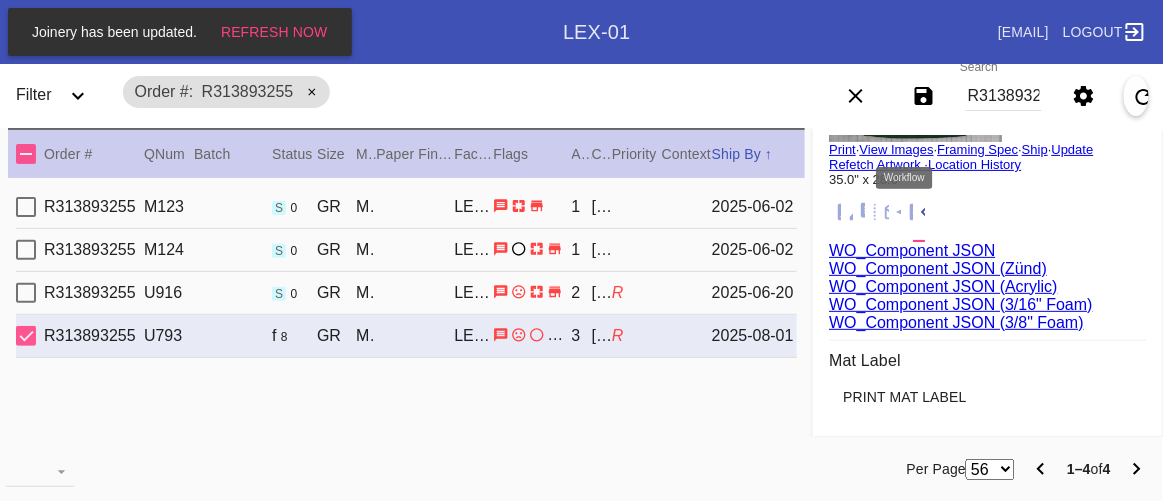 click 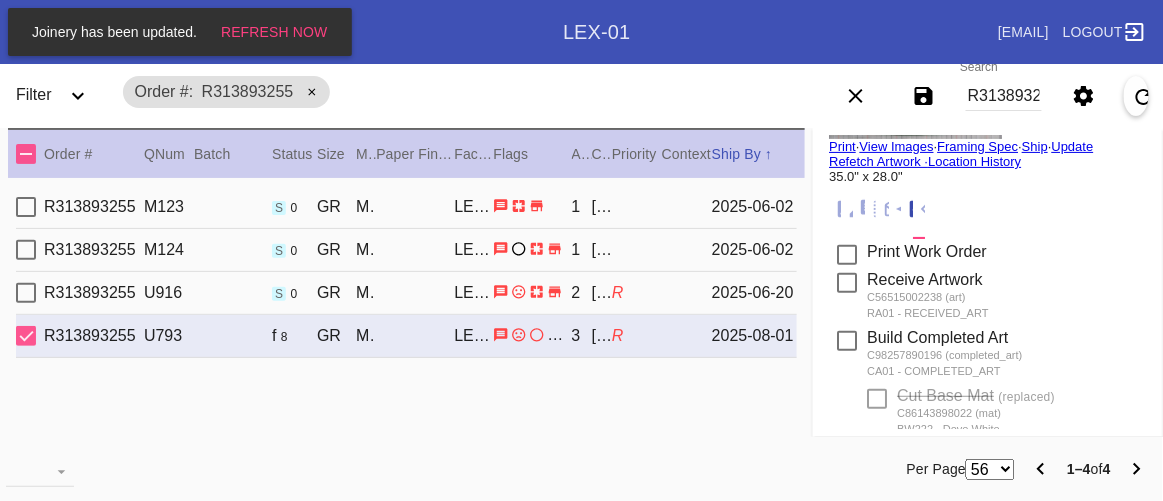 scroll, scrollTop: 317, scrollLeft: 0, axis: vertical 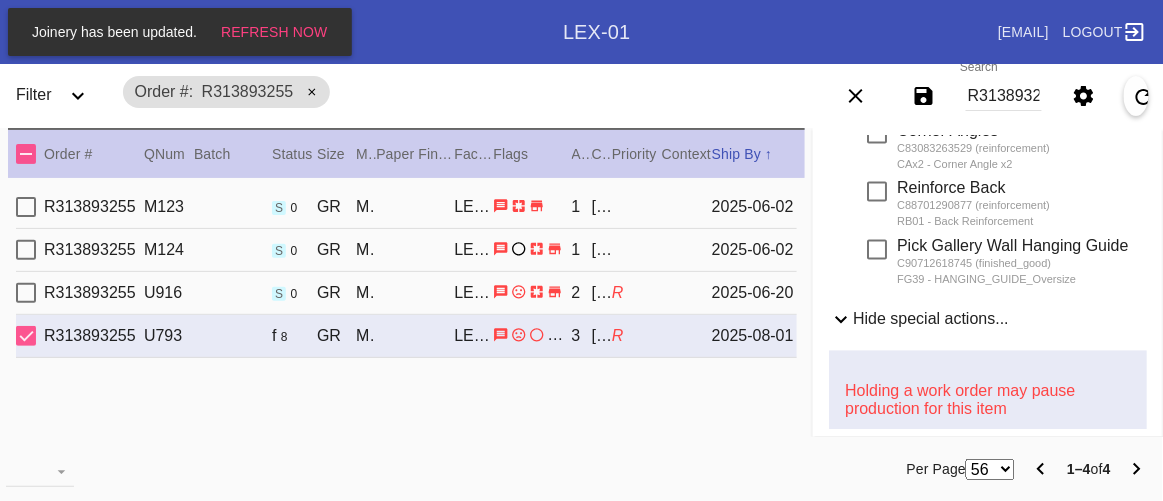click on "Hide special actions..." at bounding box center [931, 319] 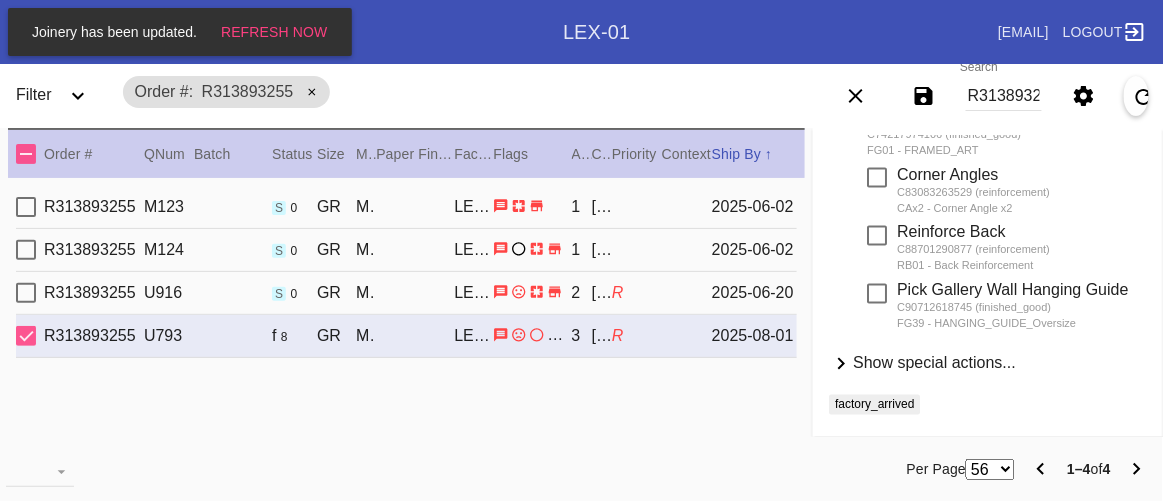scroll, scrollTop: 35, scrollLeft: 0, axis: vertical 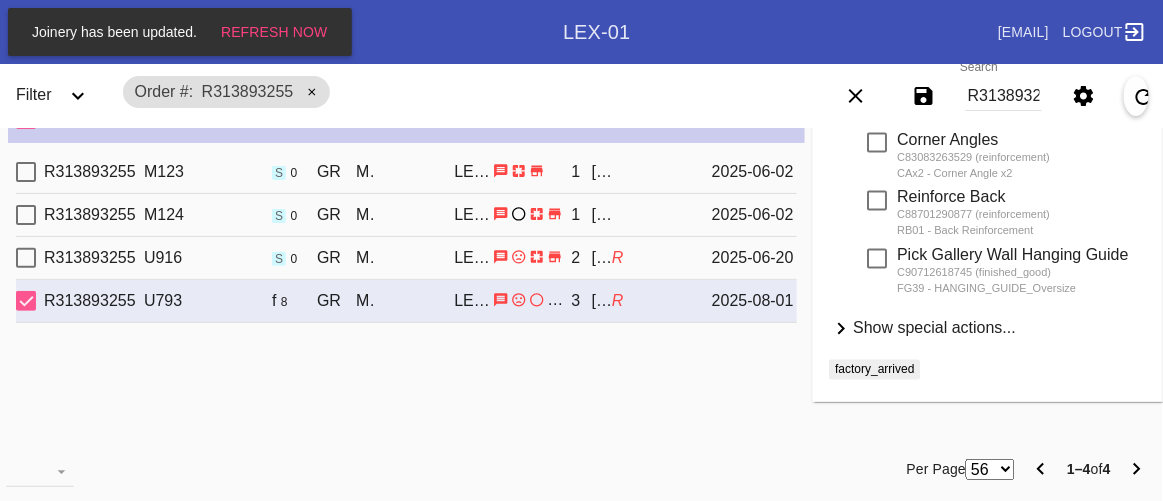 click on "Show special actions..." at bounding box center [934, 328] 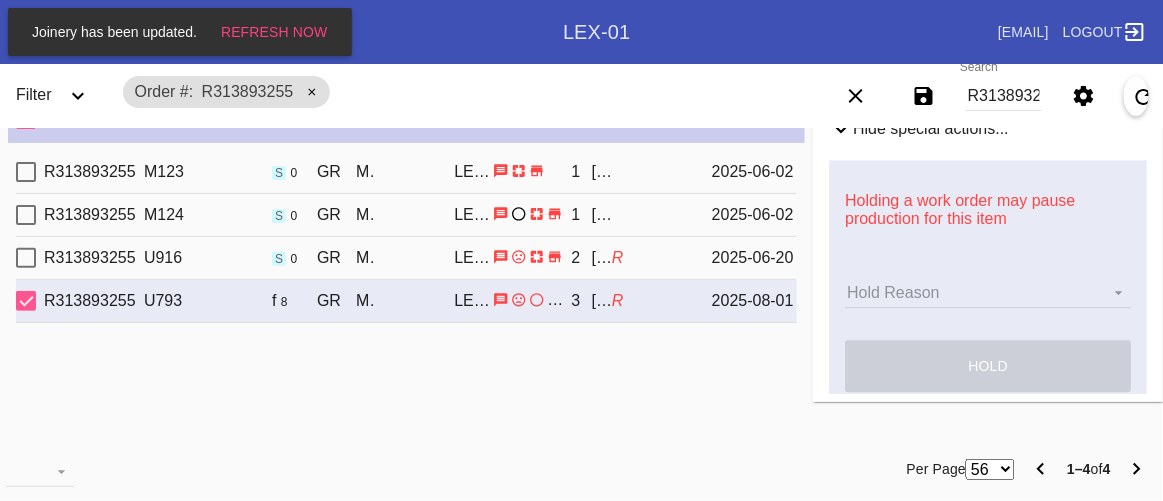 scroll, scrollTop: 1064, scrollLeft: 0, axis: vertical 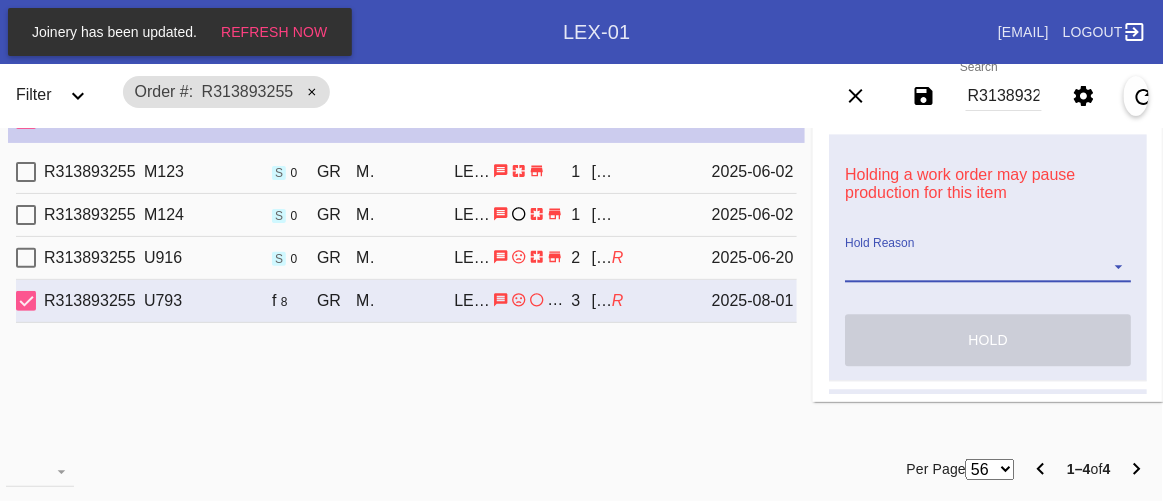 click on "Hold Reason Artcare Artwork Review CA Proactive Outreach CX Artwork Review CX Asset Protection Review Embedded Mat Plaque F4B Order Update FB Internal Sample Facility Out of Stock HPO Not Received Ops Question Submitted Order Change Request Out of Stock Pull for Production Replacement Ordered Retail NSOGW Search and Rescue Update Work Order" at bounding box center (988, 267) 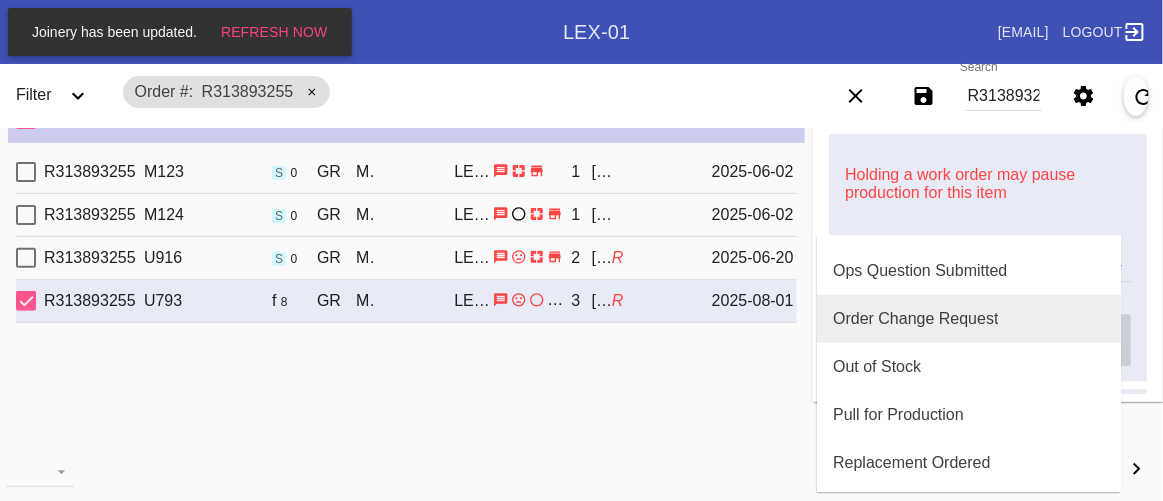 scroll, scrollTop: 454, scrollLeft: 0, axis: vertical 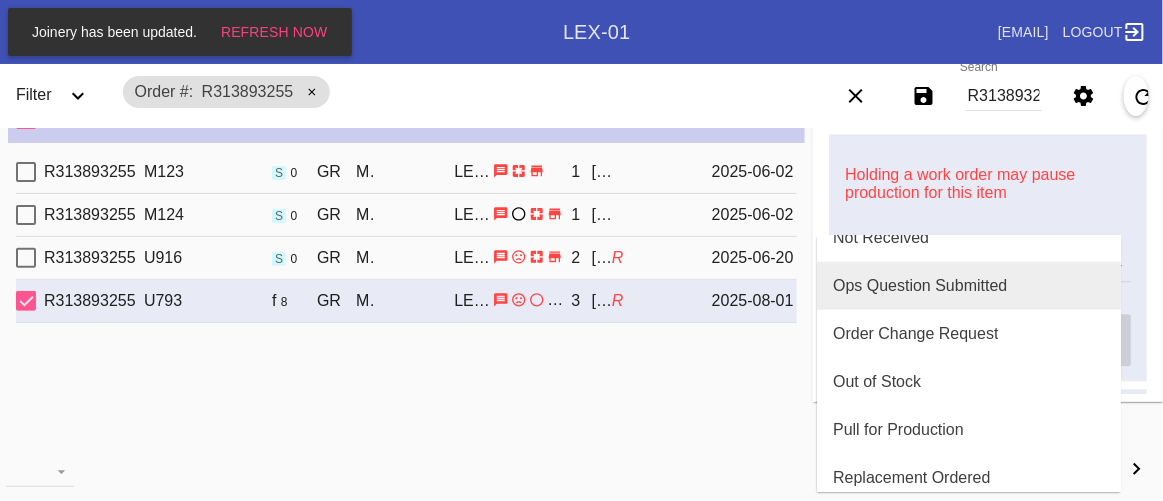 click on "Ops Question Submitted" at bounding box center [920, 286] 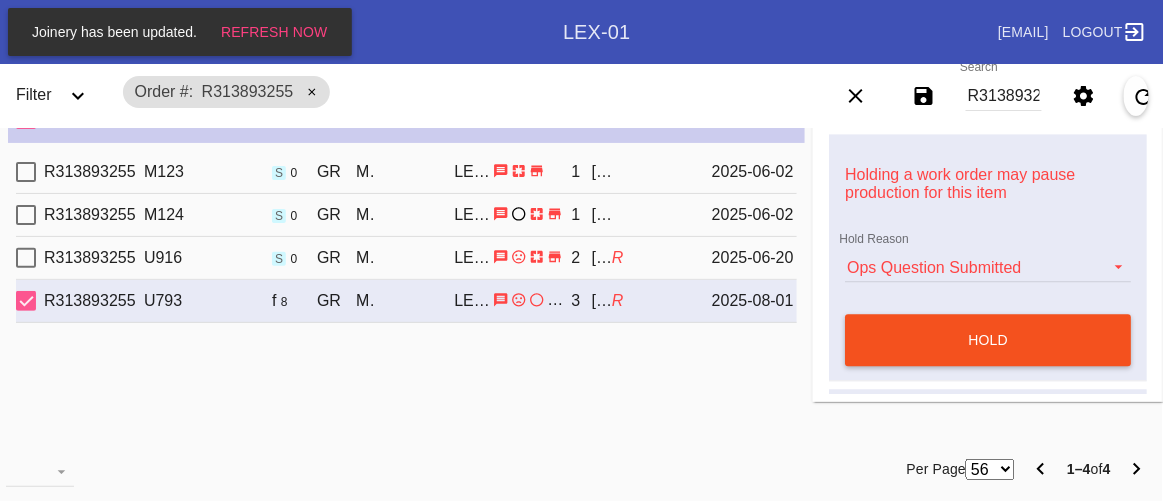 drag, startPoint x: 921, startPoint y: 359, endPoint x: 888, endPoint y: 373, distance: 35.846897 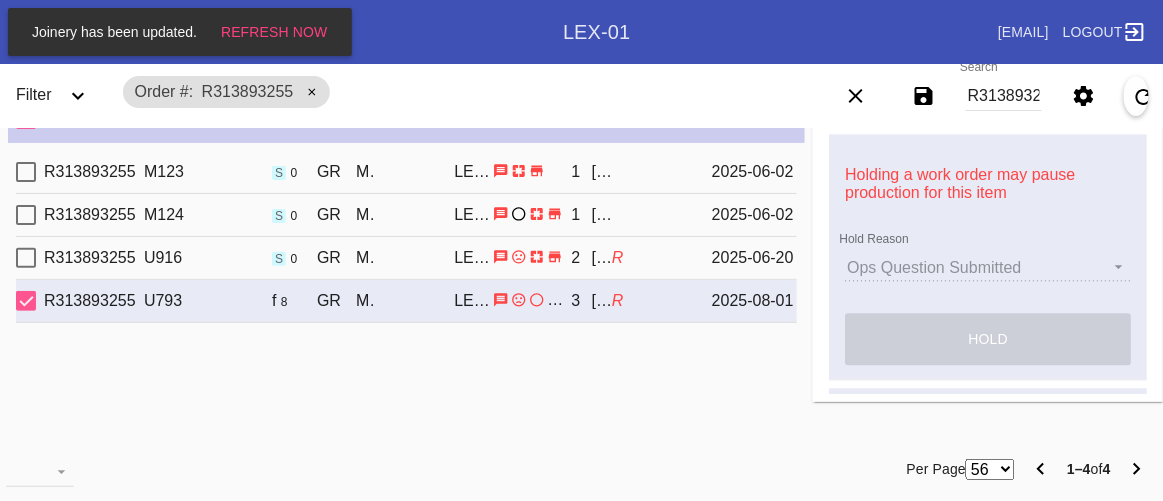 type 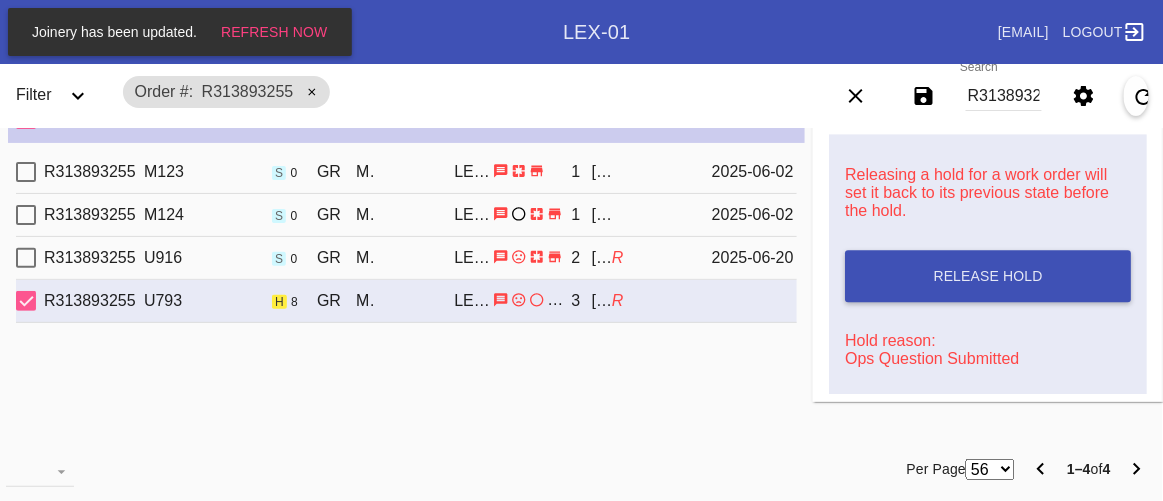 click on "R313893255 M123 s   0 GR Mercer Slim / White LEX-01 1 sumit javeri
2025-06-02 R313893255 M124 s   0 GR Mercer Slim / White LEX-01 1 sumit javeri
2025-06-02 R313893255 U916 s   0 GR Mercer Slim / White LEX-01 2 sumit javeri
R
2025-06-20 R313893255 U793 h   8 GR Mercer Slim / White LEX-01 3 sumit javeri
R" at bounding box center [406, 290] 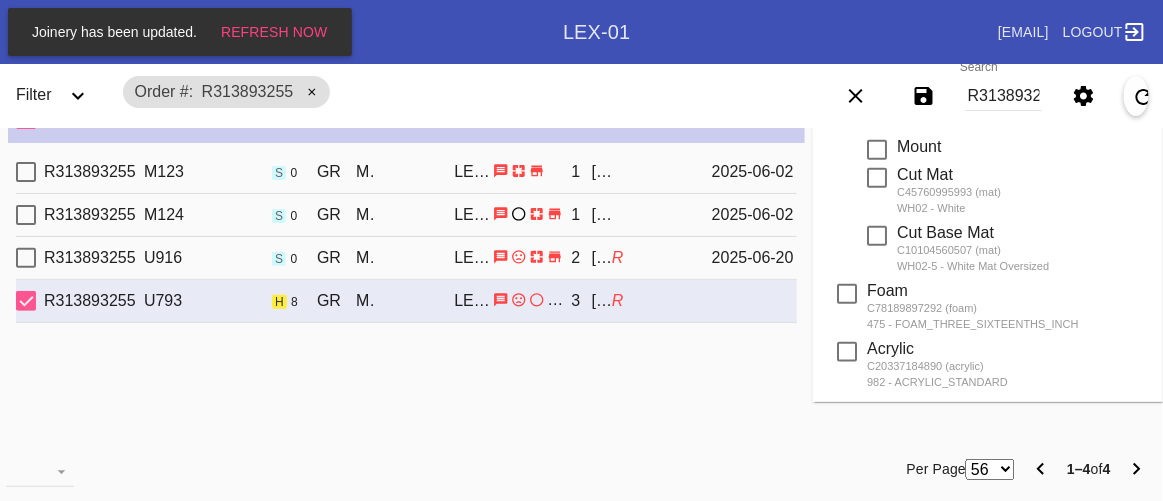 scroll, scrollTop: 0, scrollLeft: 0, axis: both 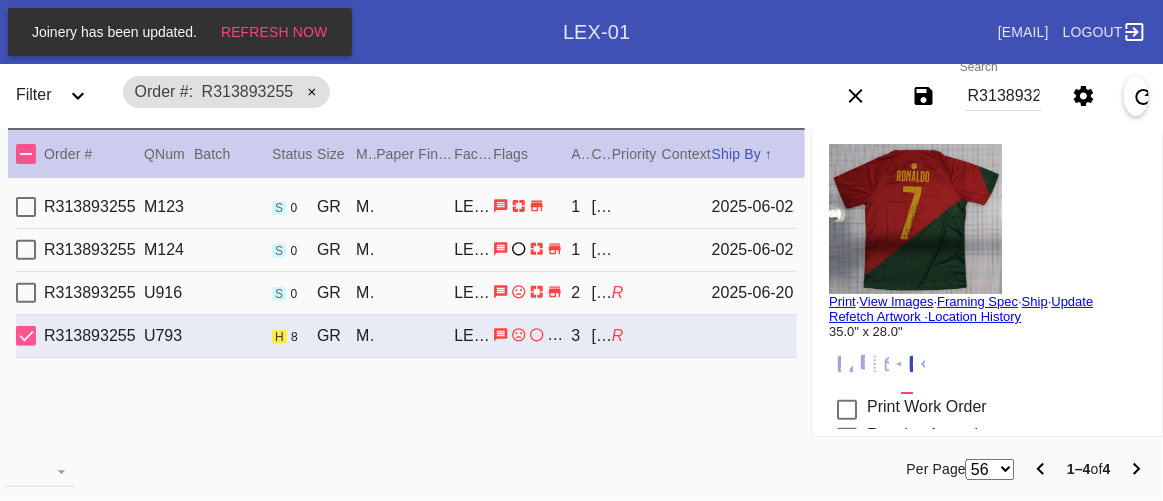 click on "Per Page   56 100 250 1–4  of  4" at bounding box center [756, 469] 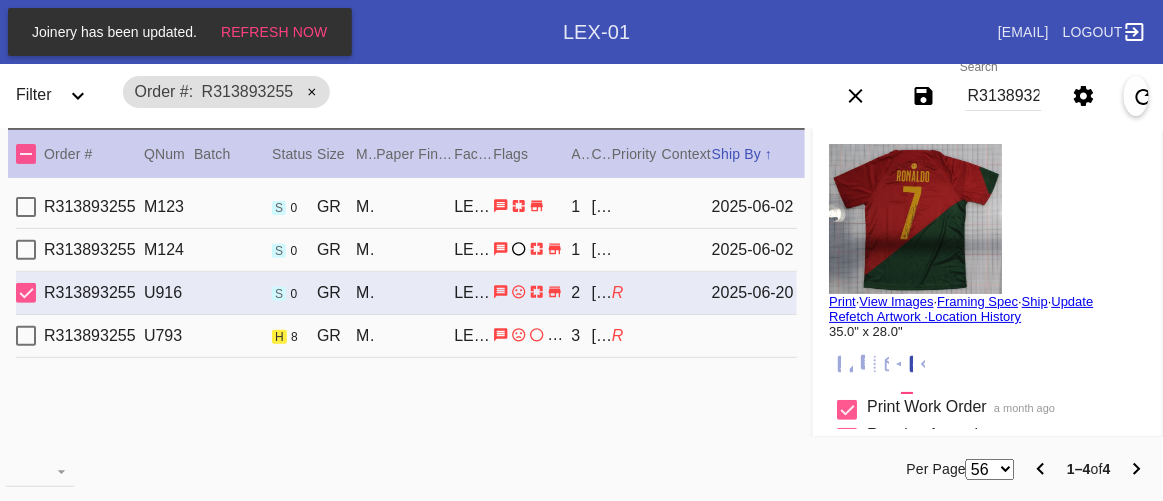 click on "R313893255 U793 h   8 GR Mercer Slim / White LEX-01 3 sumit javeri
R" at bounding box center (406, 336) 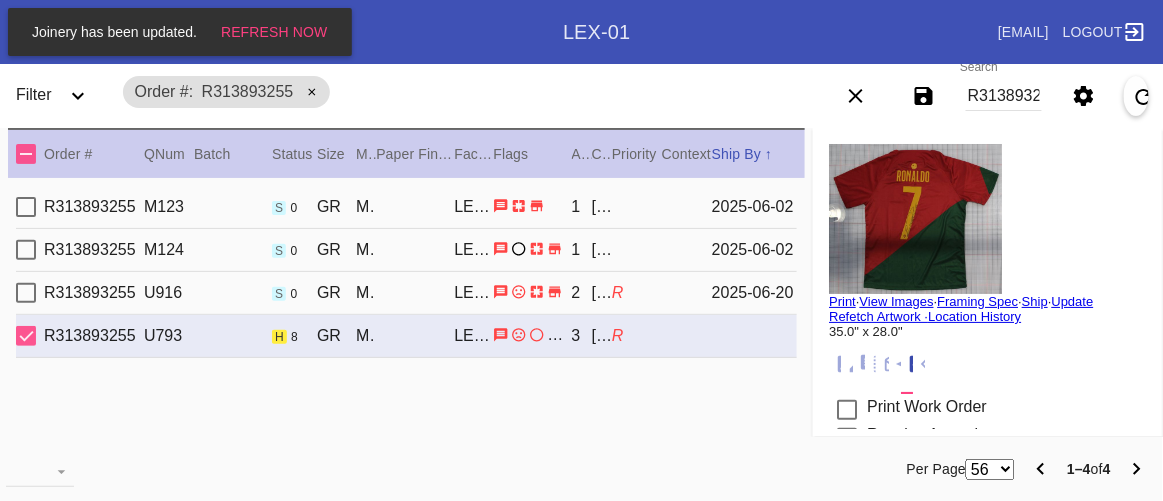 click on "Order #
R313893255" at bounding box center (451, 92) 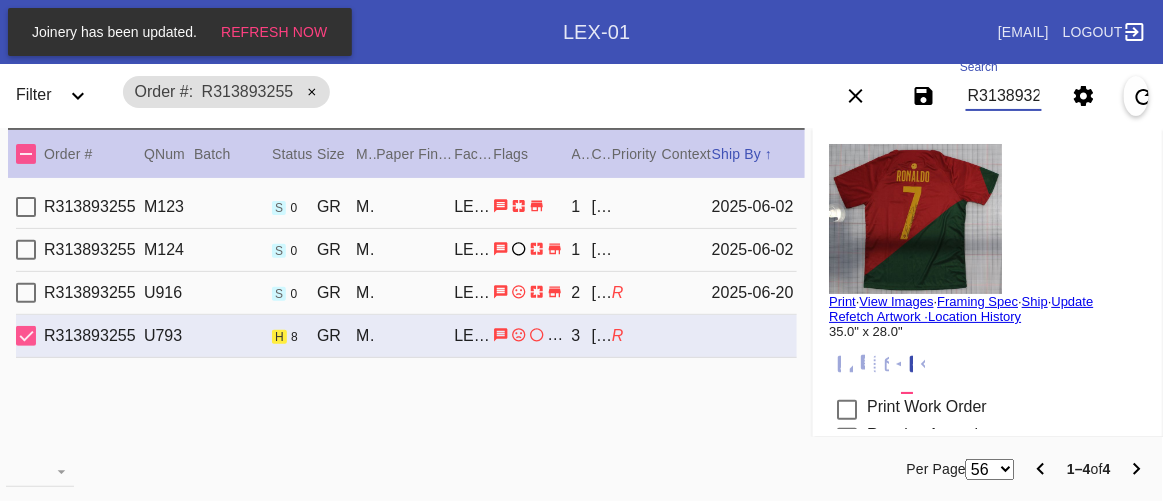 click on "R313893255" at bounding box center (1004, 96) 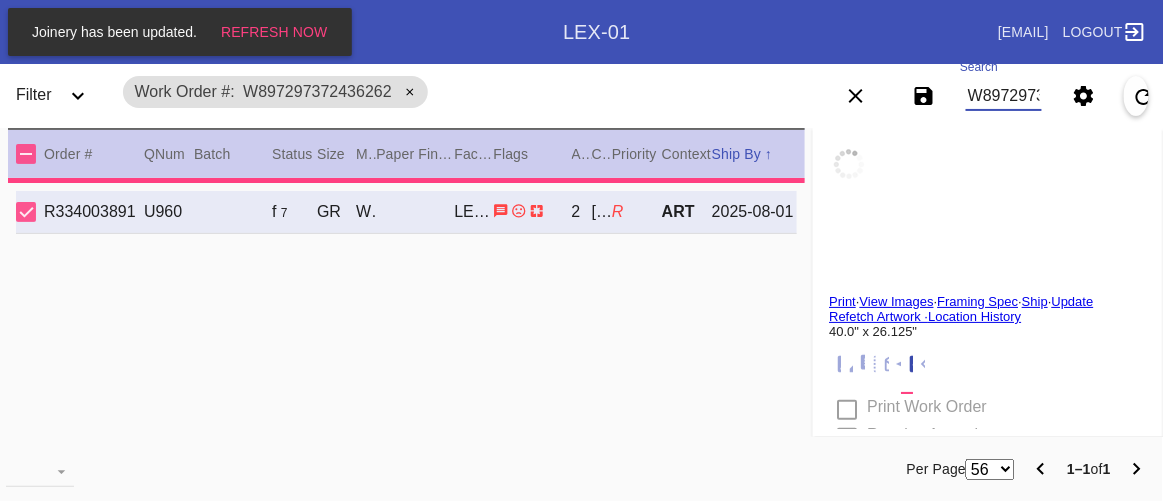 type on "1.5" 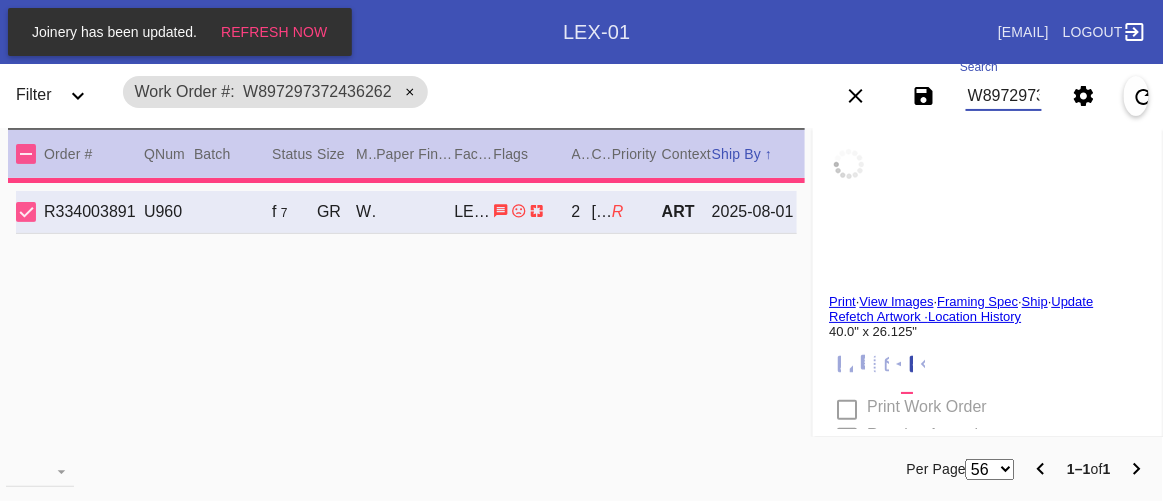 type on "1.5" 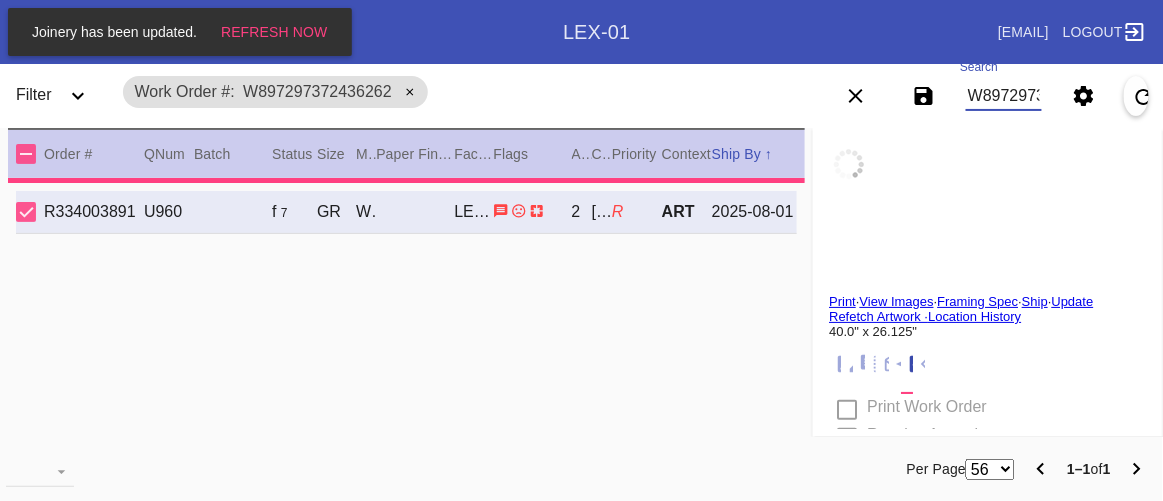type on "1.5" 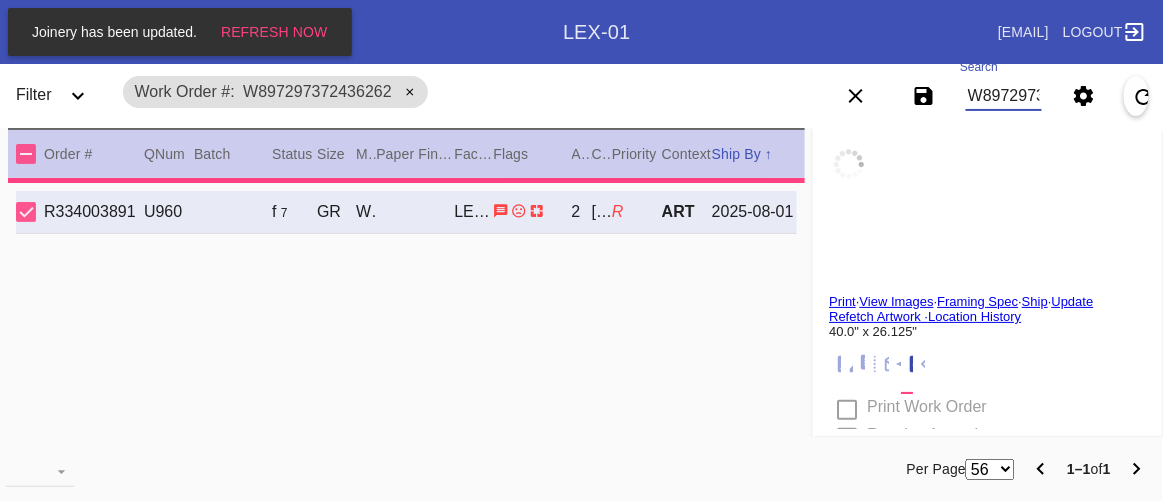 type on "1.5" 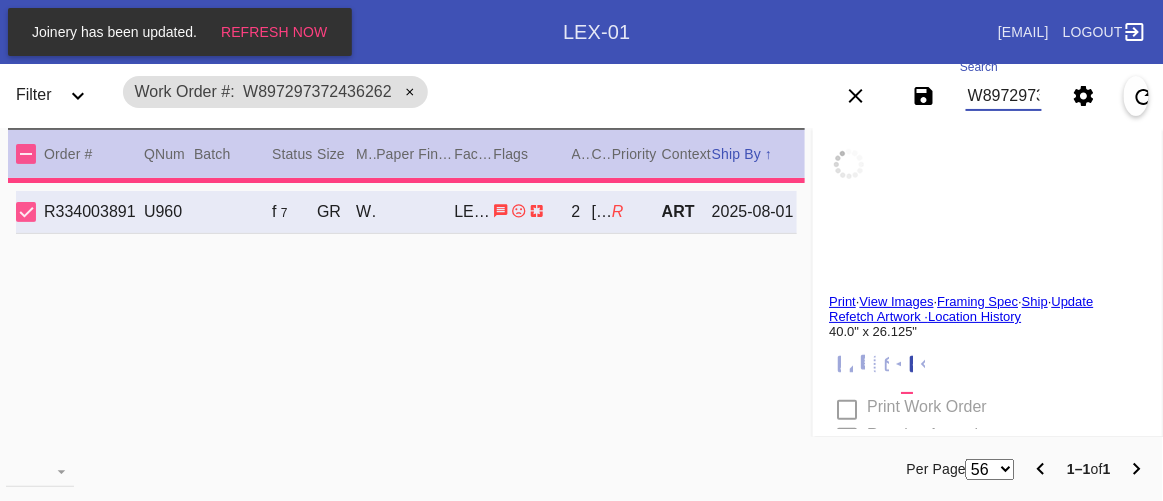 type on "40.0" 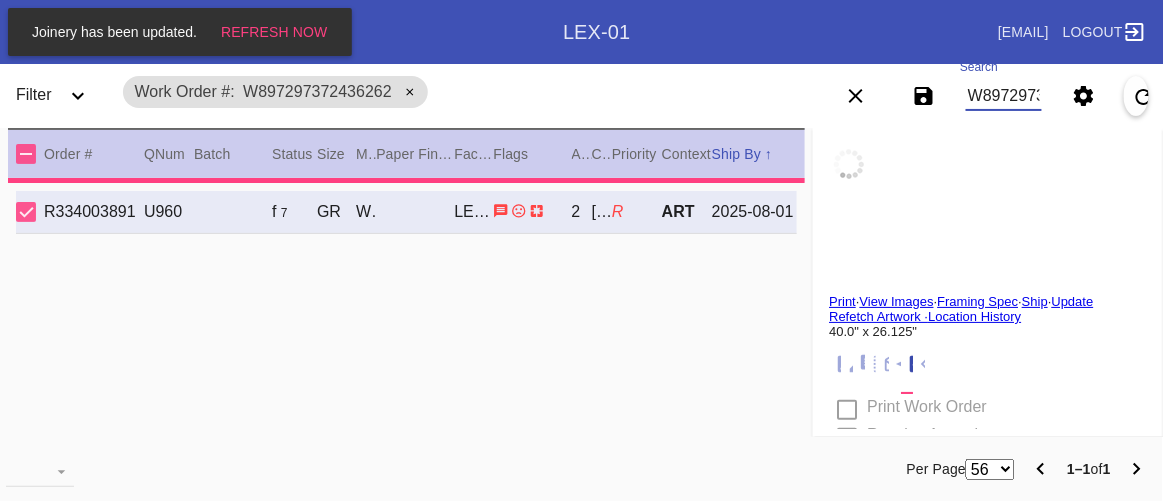 type on "26.125" 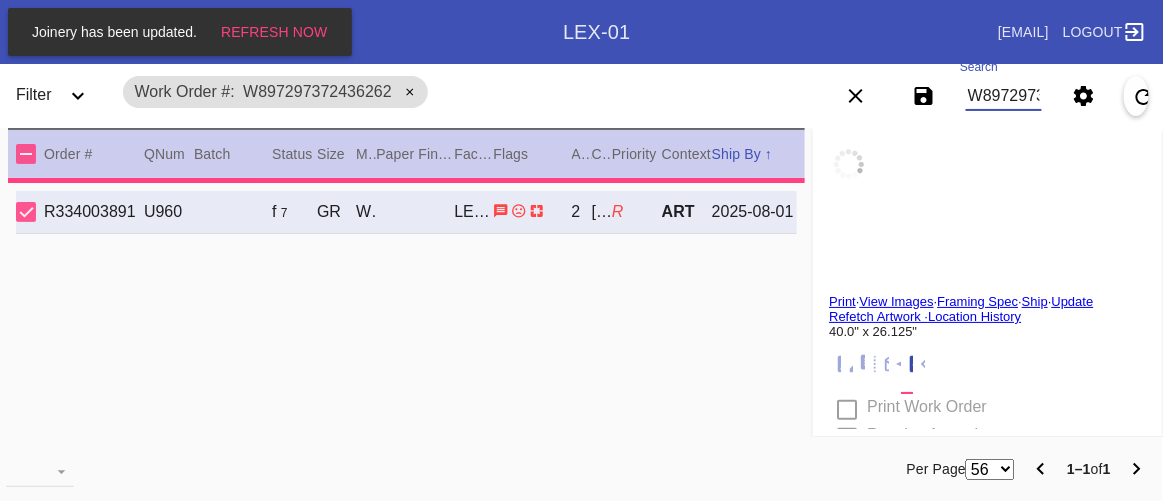 type on "deckled edges, edge curled, ripples, tears on edges, signed, marks throughout, spots, scratches, scuffs" 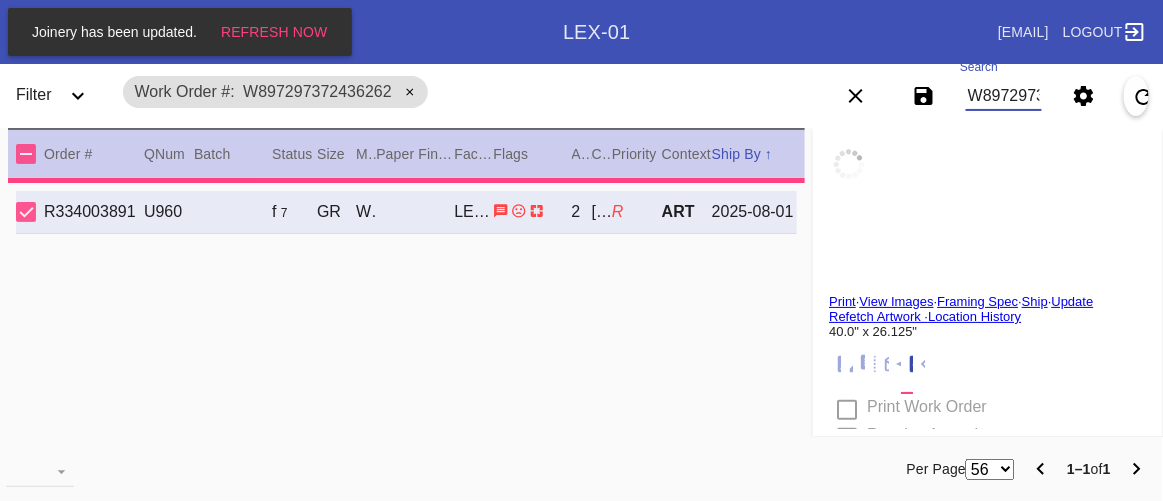 type on "1/7/2025" 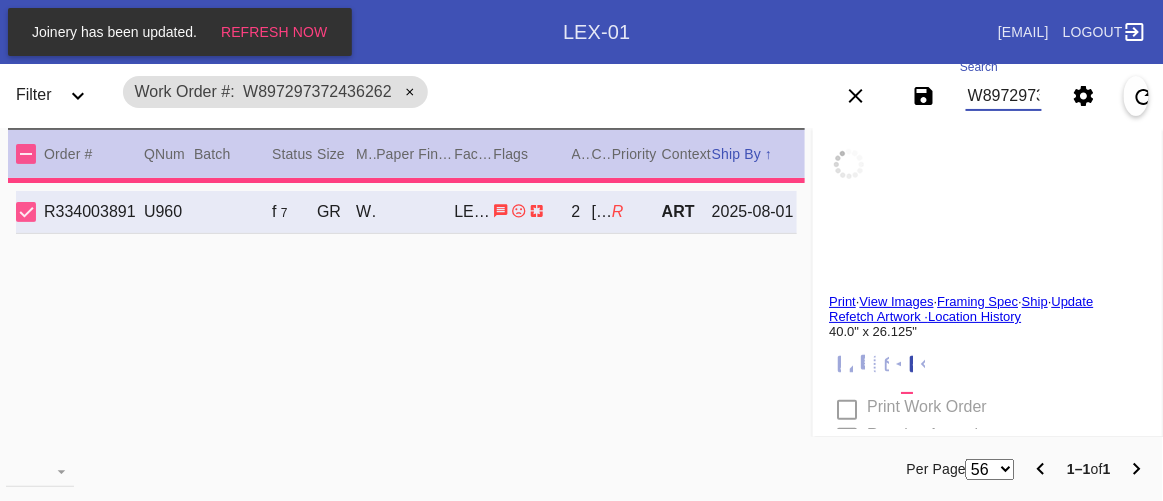 type on "8/1/2025" 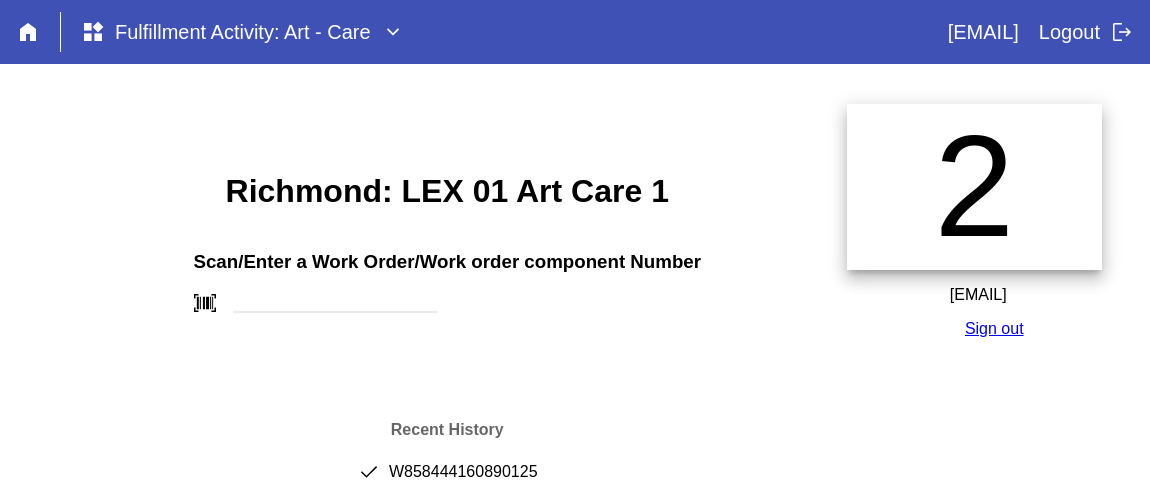 click on "Scan/Enter a Work Order/Work order component Number barcode_scanner" at bounding box center (447, 275) 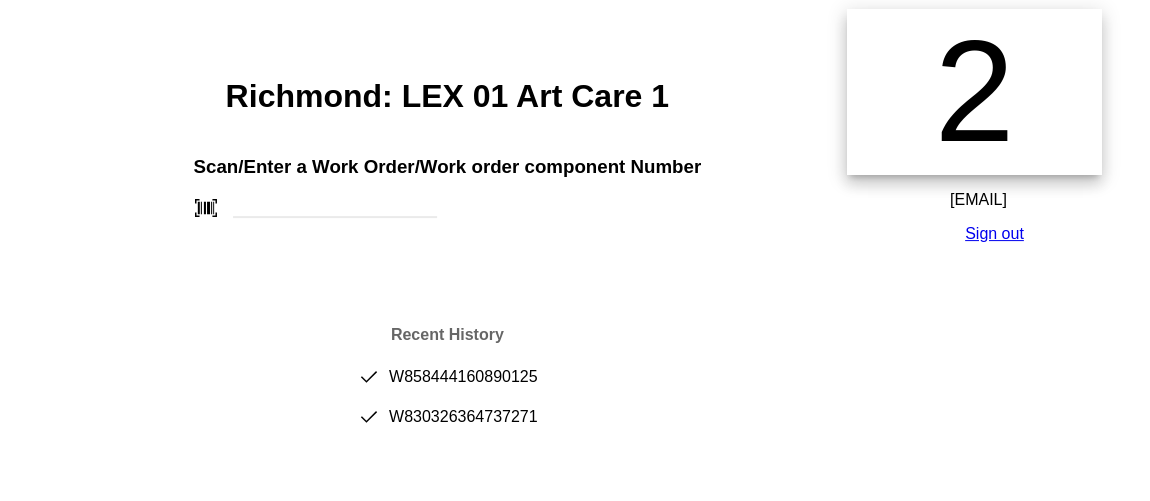 click on "Richmond: LEX 01 Art Care 1" at bounding box center (447, 96) 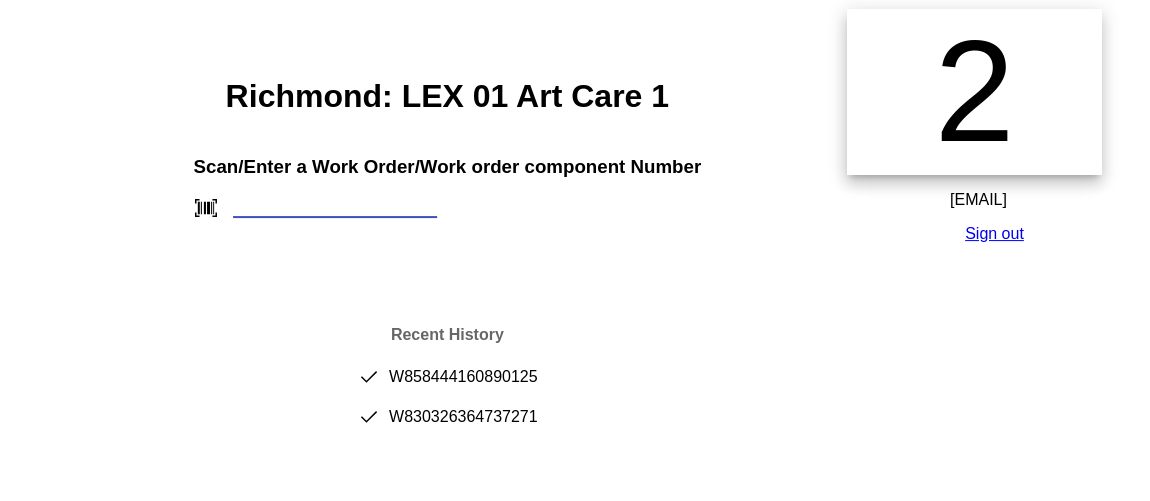 click at bounding box center (335, 207) 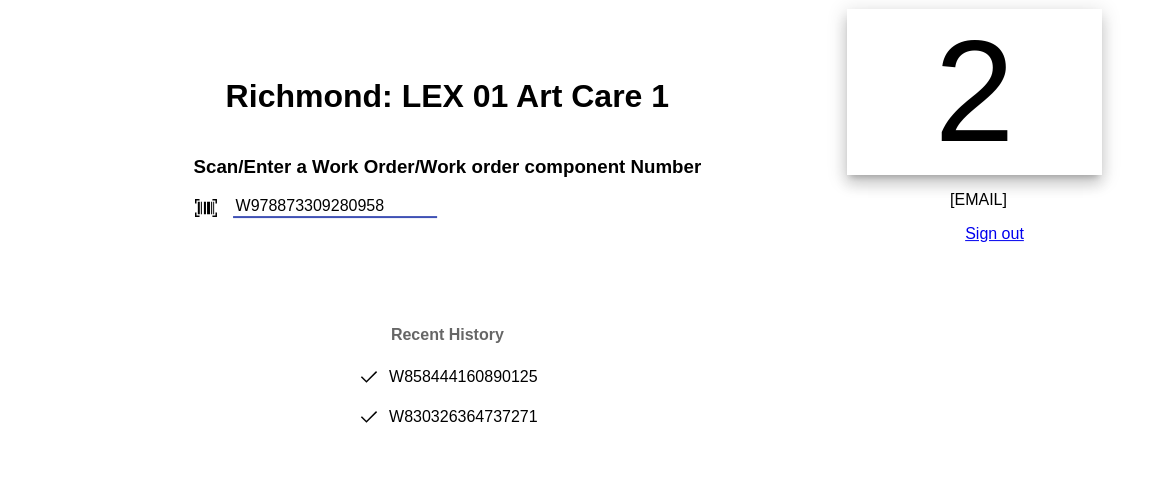 type on "W978873309280958" 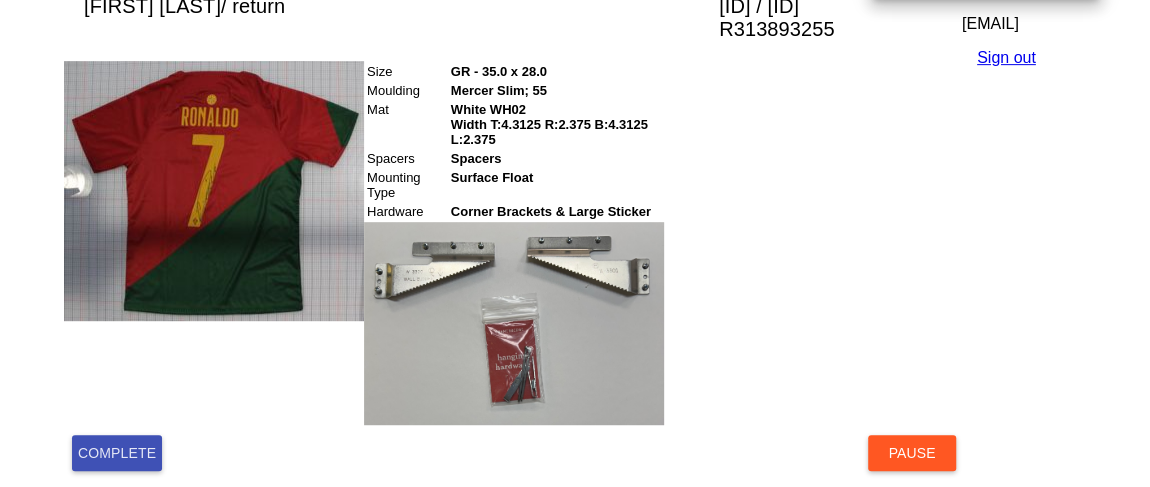 scroll, scrollTop: 626, scrollLeft: 0, axis: vertical 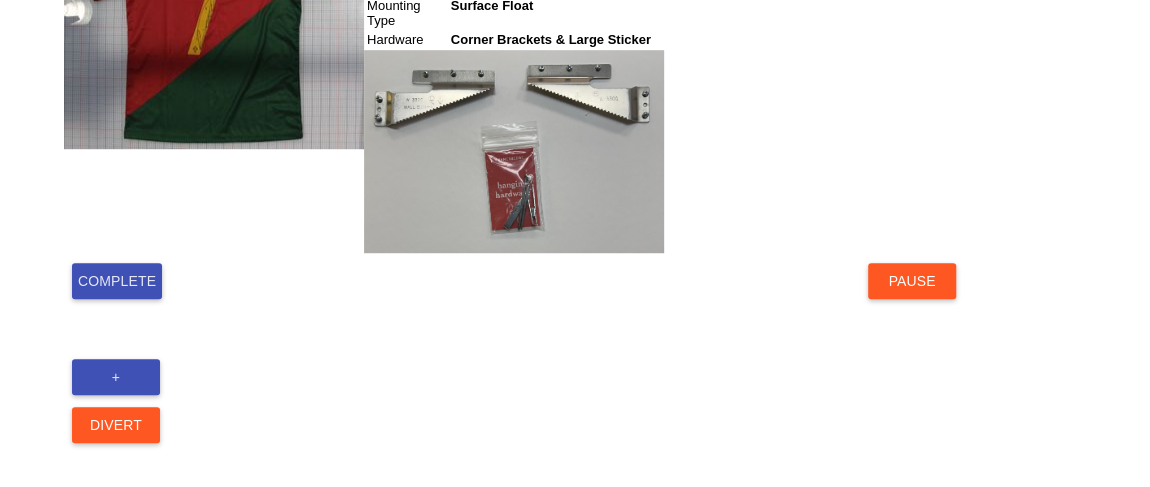 click on "Complete" at bounding box center [117, 281] 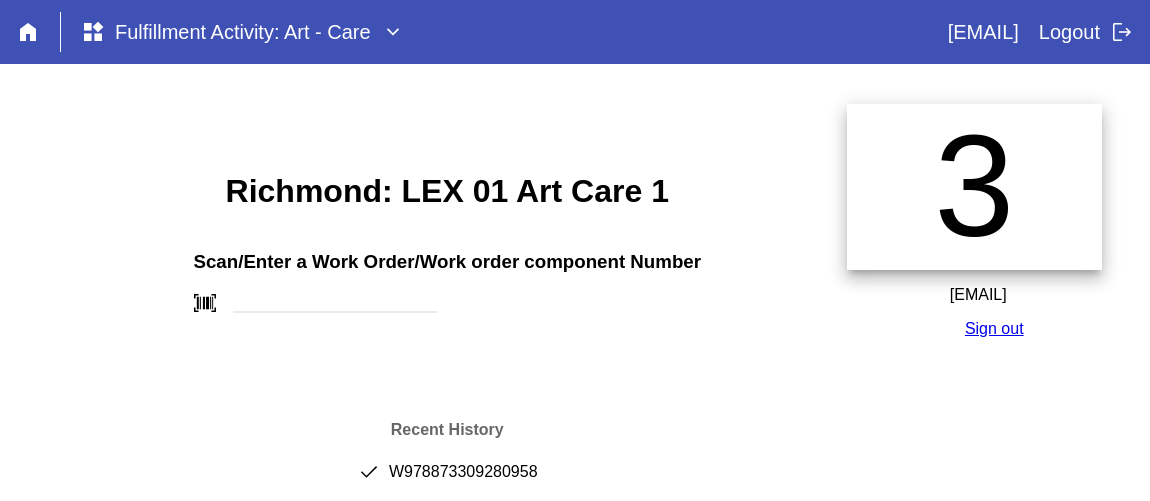 scroll, scrollTop: 0, scrollLeft: 0, axis: both 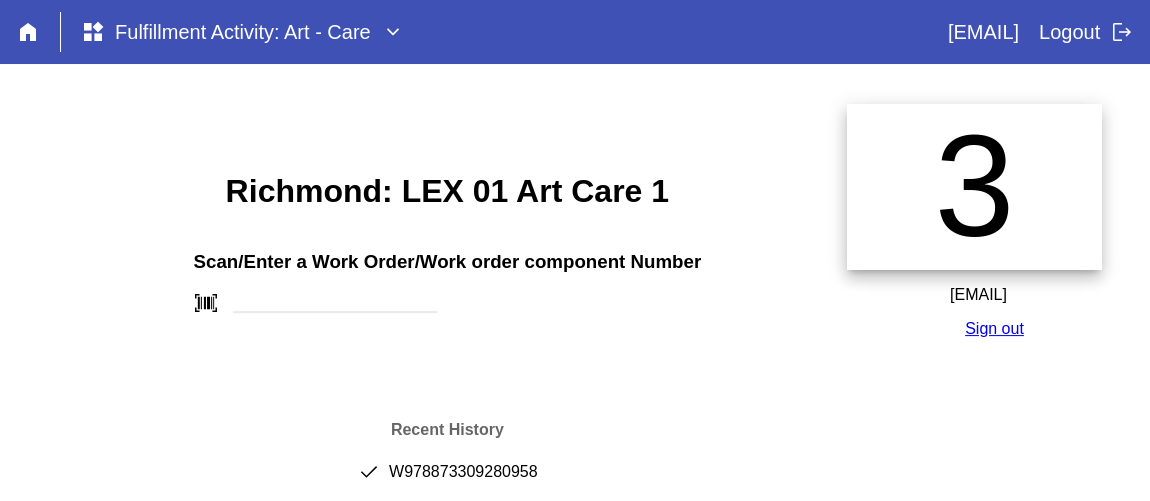 click on "done W978873309280958" at bounding box center (447, 480) 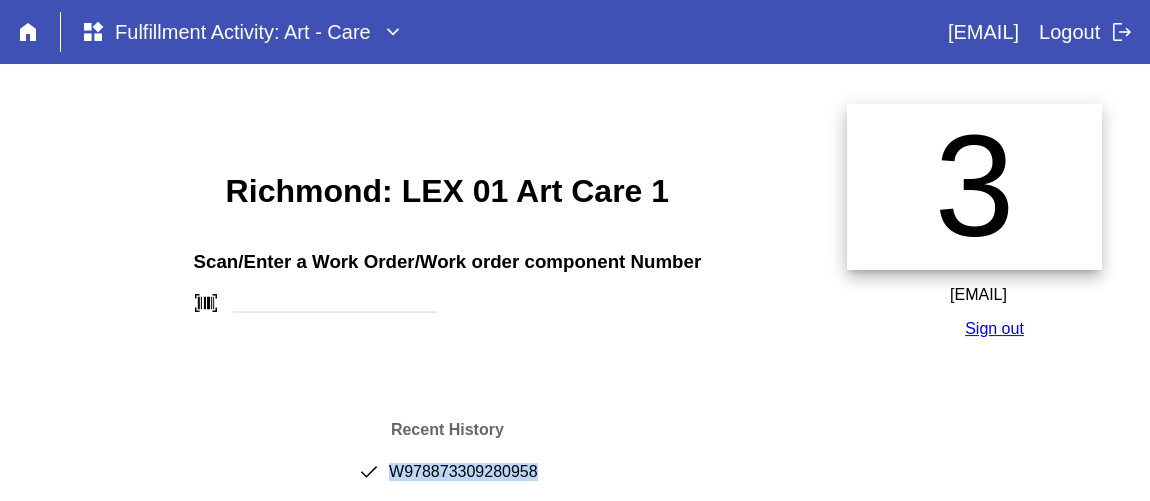 click on "done W978873309280958" at bounding box center [447, 480] 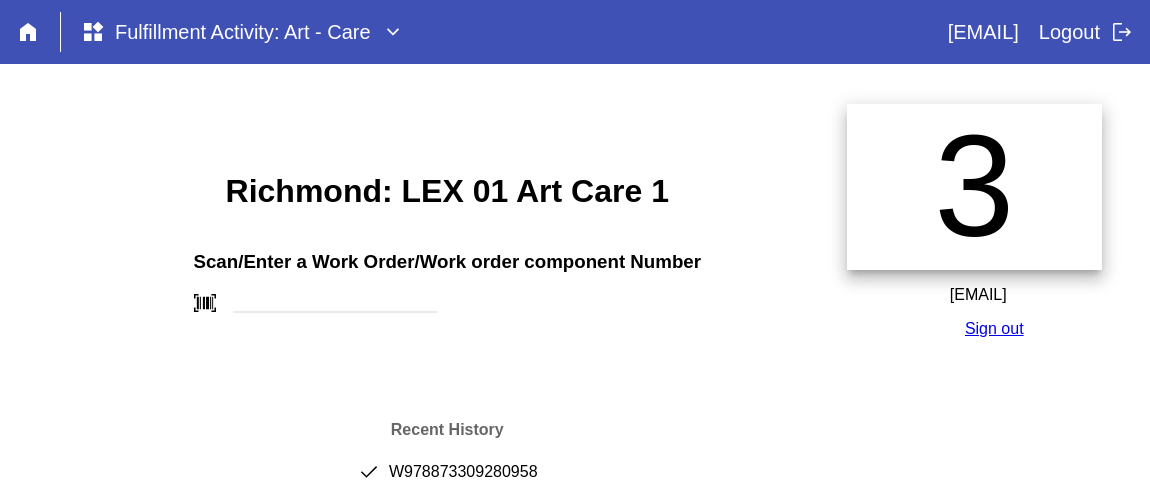 scroll, scrollTop: 0, scrollLeft: 0, axis: both 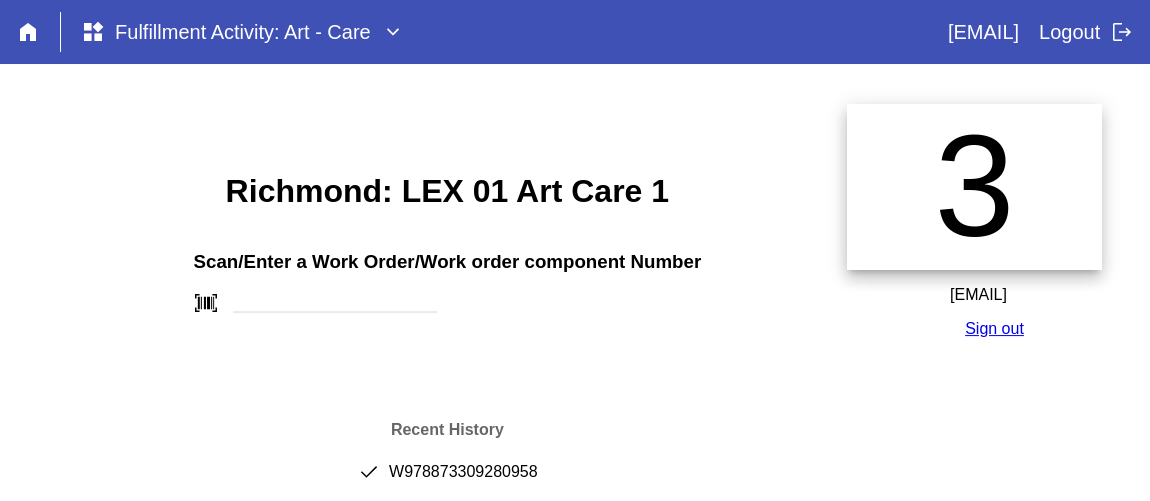 click on "Richmond: LEX 01 Art Care 1 Scan/Enter a Work Order/Work order component Number barcode_scanner Recent History done W978873309280958 done W858444160890125 done W830326364737271" at bounding box center (447, 366) 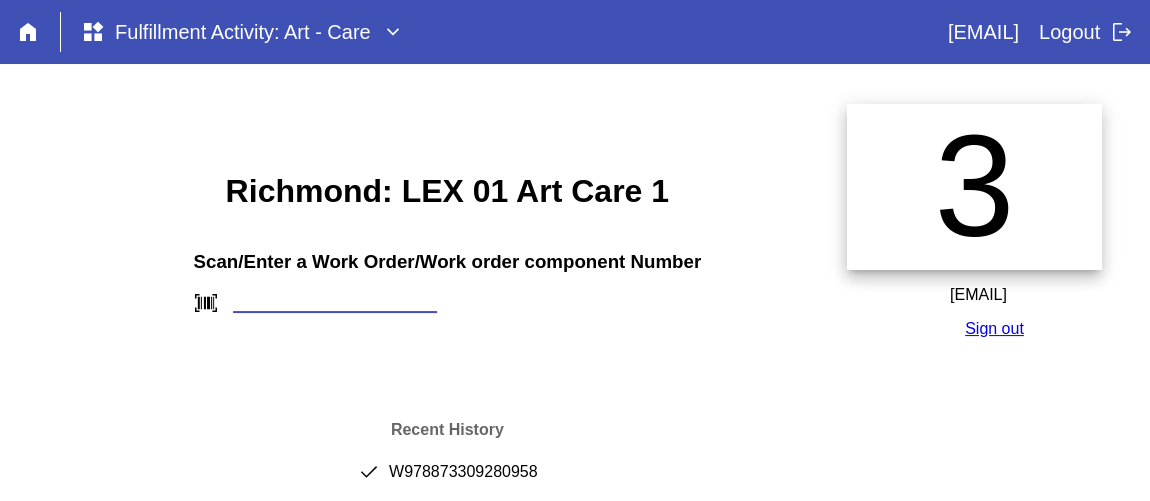 click at bounding box center [335, 302] 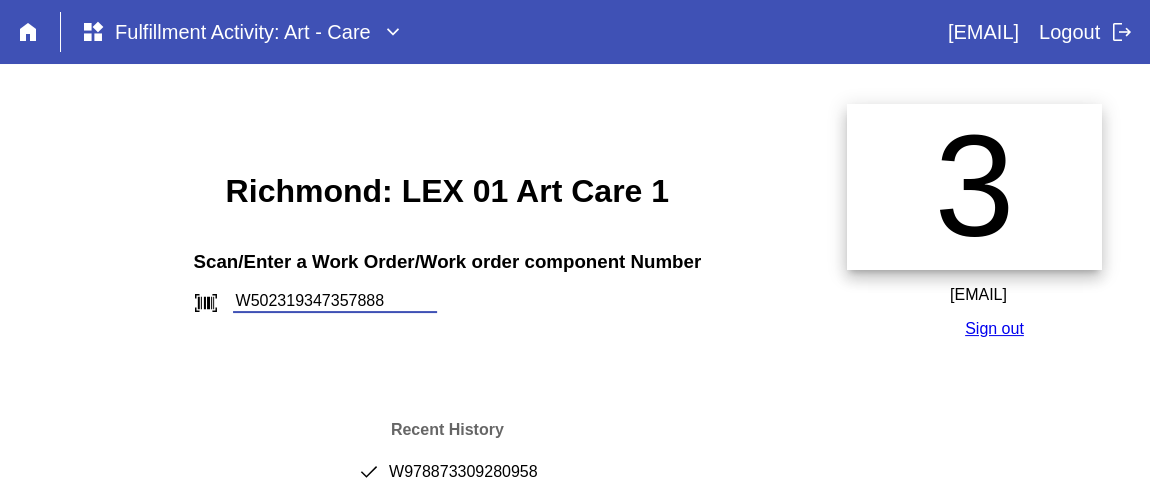 type on "W502319347357888" 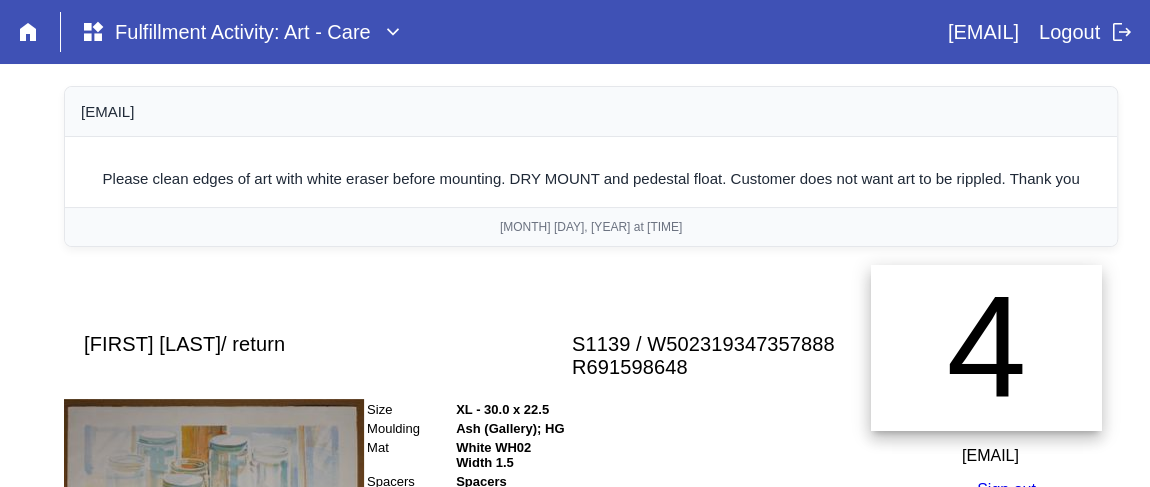 scroll, scrollTop: 495, scrollLeft: 0, axis: vertical 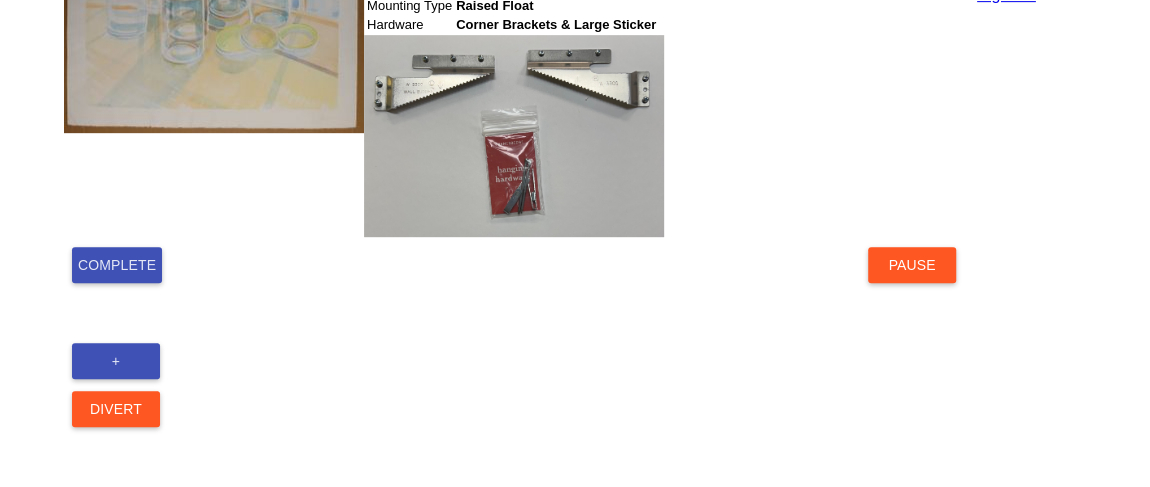 click on "Complete" at bounding box center [117, 265] 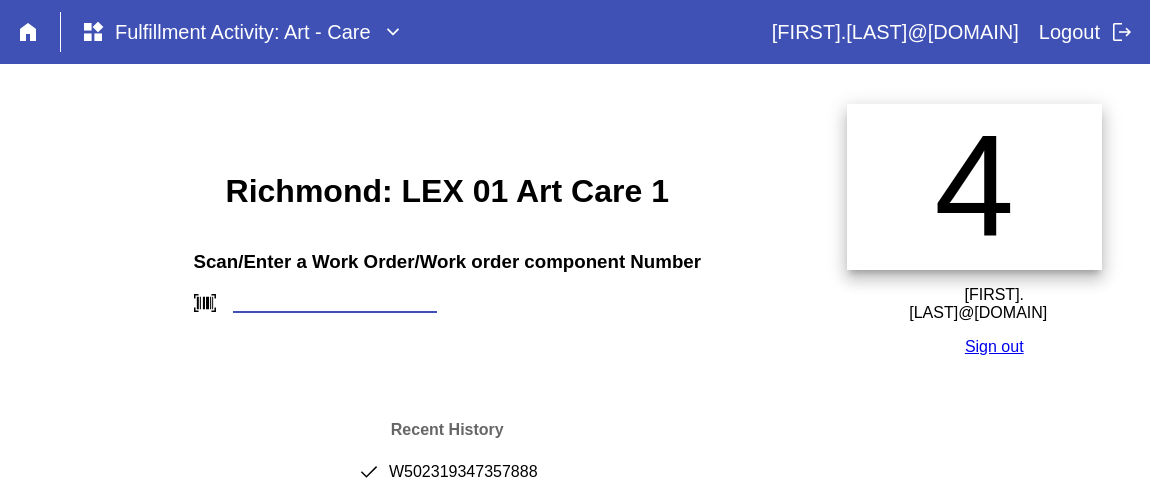 scroll, scrollTop: 0, scrollLeft: 0, axis: both 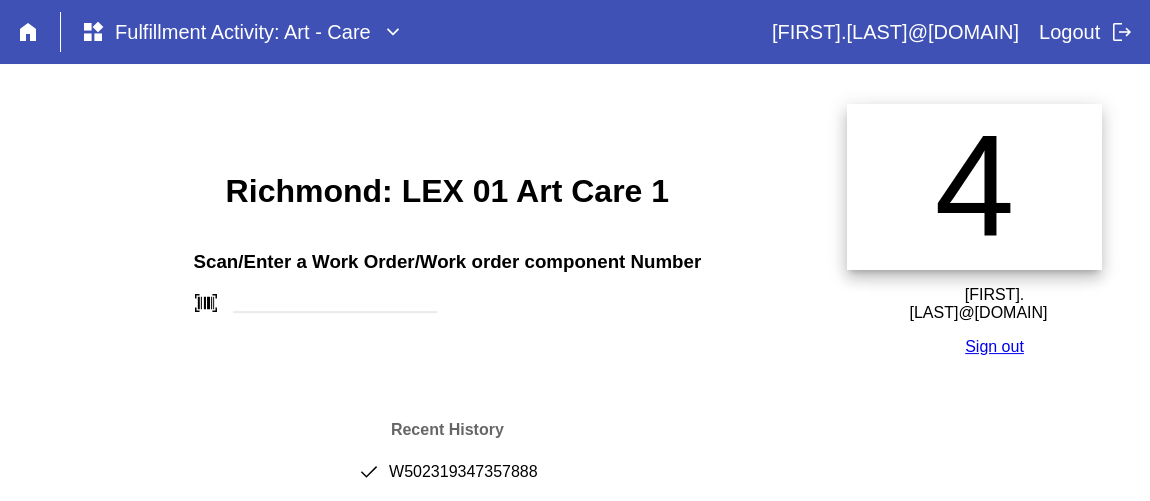 click on "done W502319347357888" at bounding box center [447, 480] 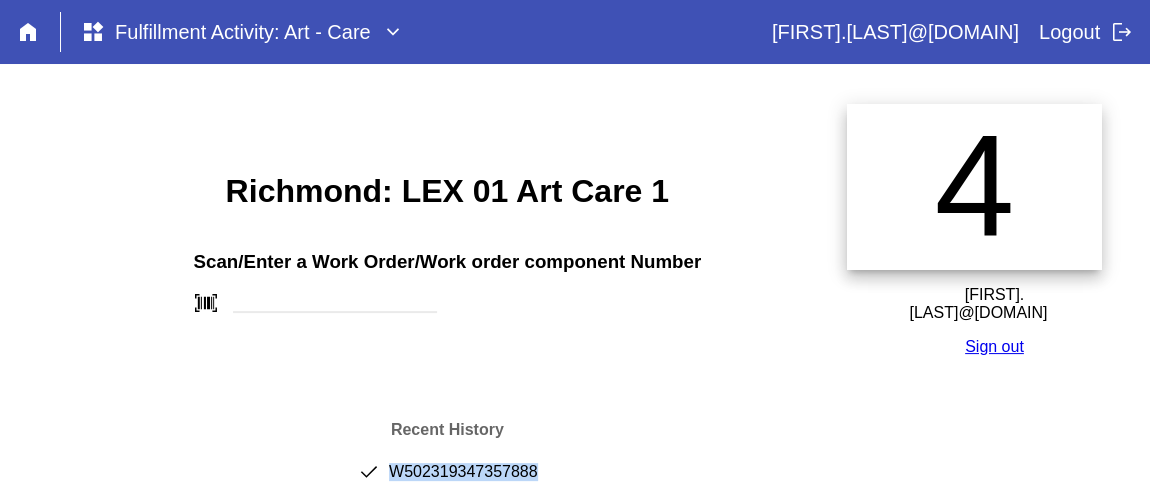 click on "done W502319347357888" at bounding box center (447, 480) 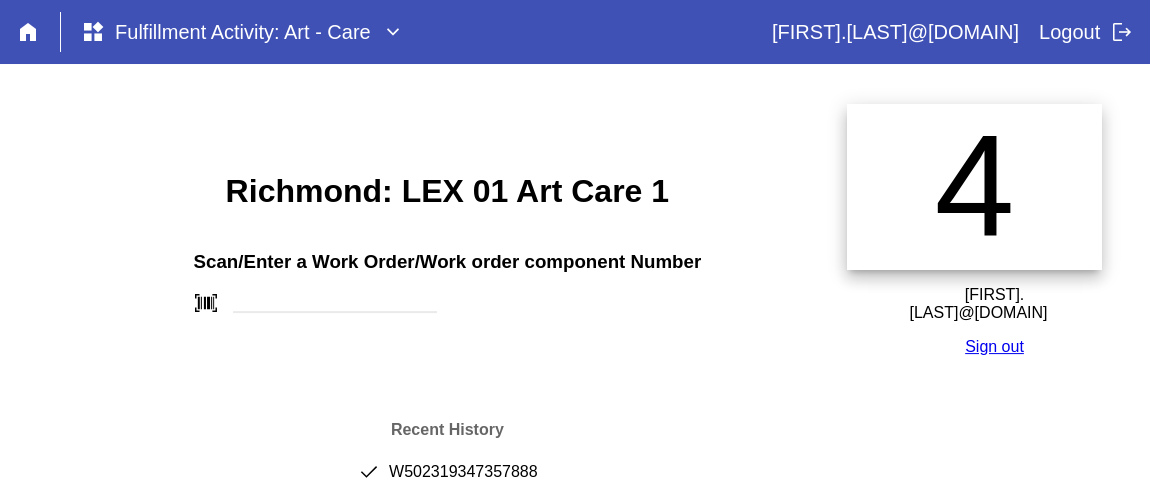 click on "Richmond: LEX 01 Art Care 1 Scan/Enter a Work Order/Work order component Number barcode_scanner Recent History done W502319347357888 done W978873309280958 done W858444160890125 done W830326364737271" at bounding box center (447, 386) 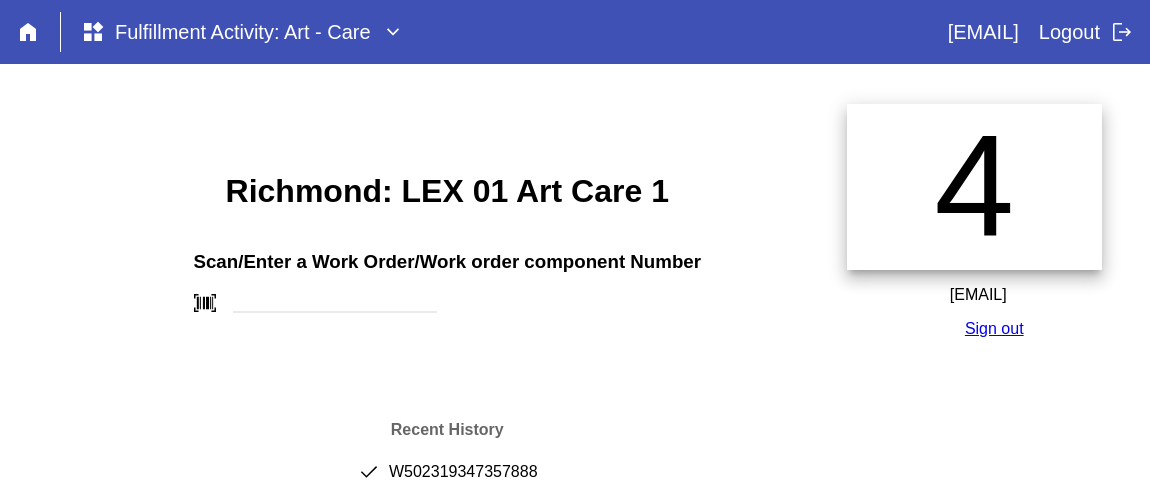 scroll, scrollTop: 0, scrollLeft: 0, axis: both 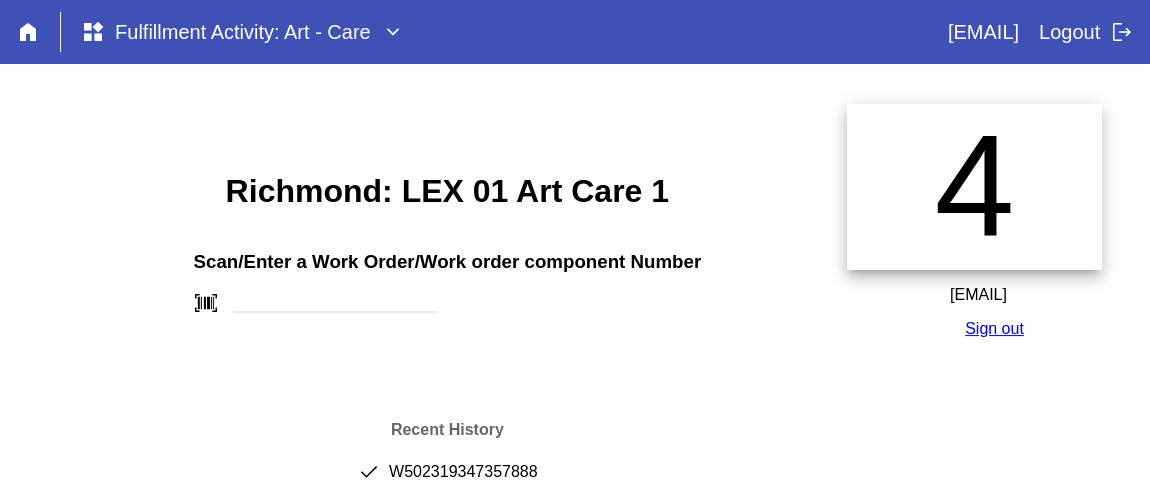 click on "Scan/Enter a Work Order/Work order component Number barcode_scanner" at bounding box center (447, 275) 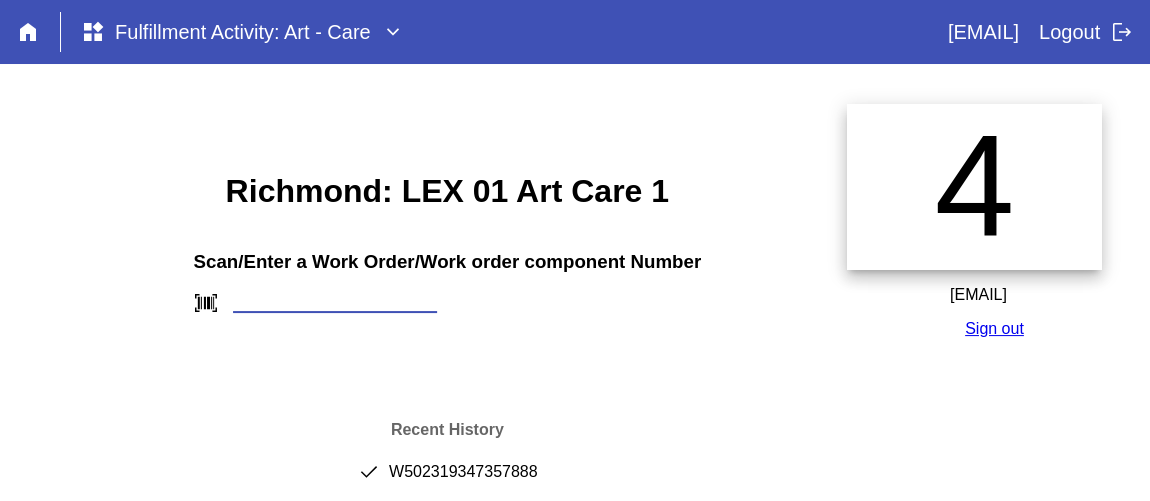 click at bounding box center (335, 302) 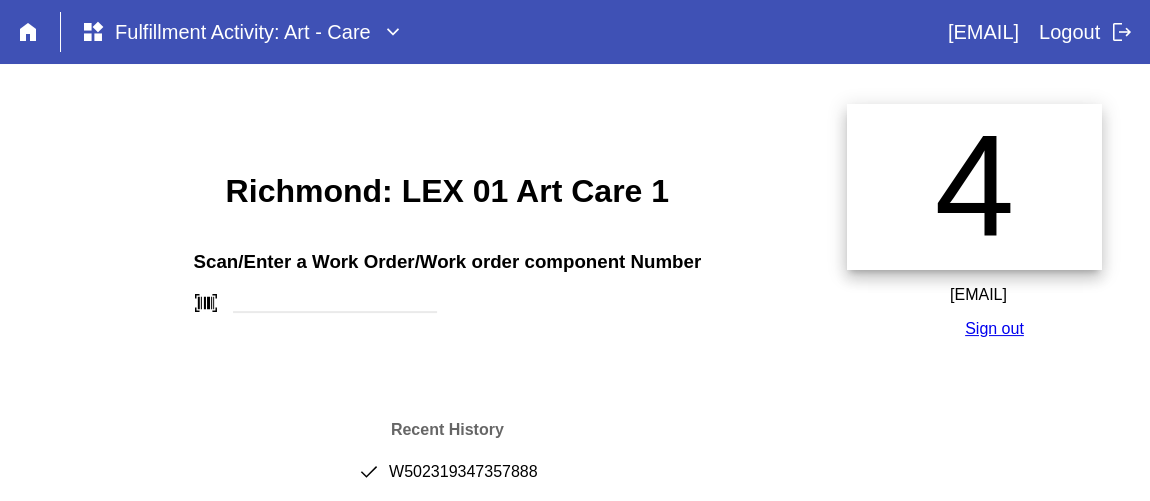 click on "Richmond: LEX 01 Art Care 1 Scan/Enter a Work Order/Work order component Number barcode_scanner Recent History done W502319347357888 done W978873309280958 done W858444160890125 done W830326364737271" at bounding box center (447, 386) 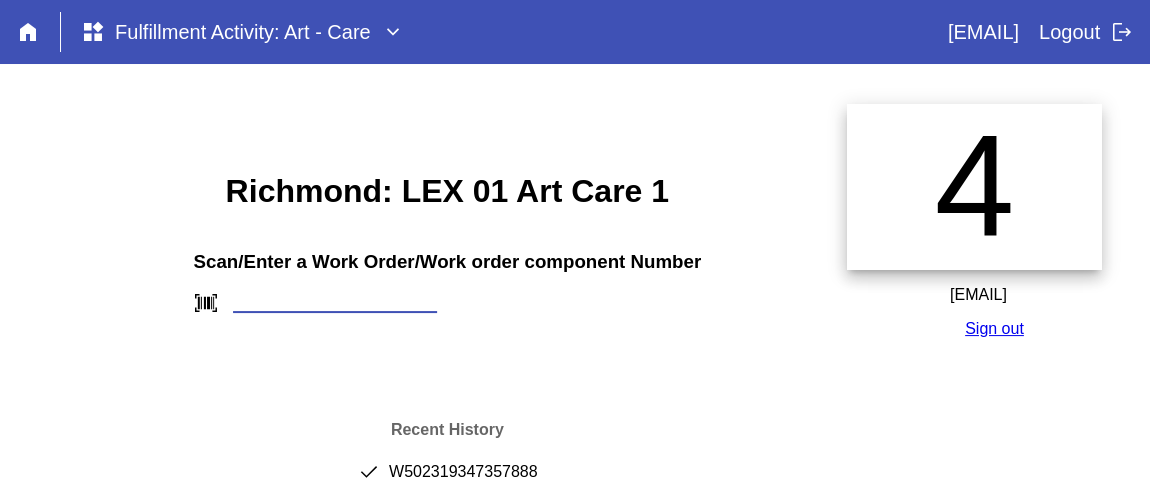 click at bounding box center (335, 302) 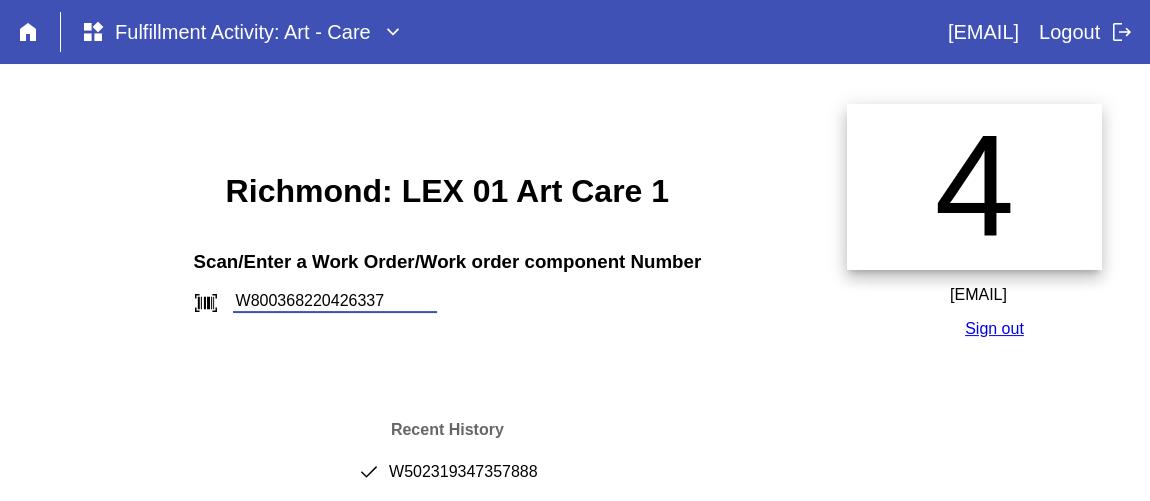 type on "W800368220426337" 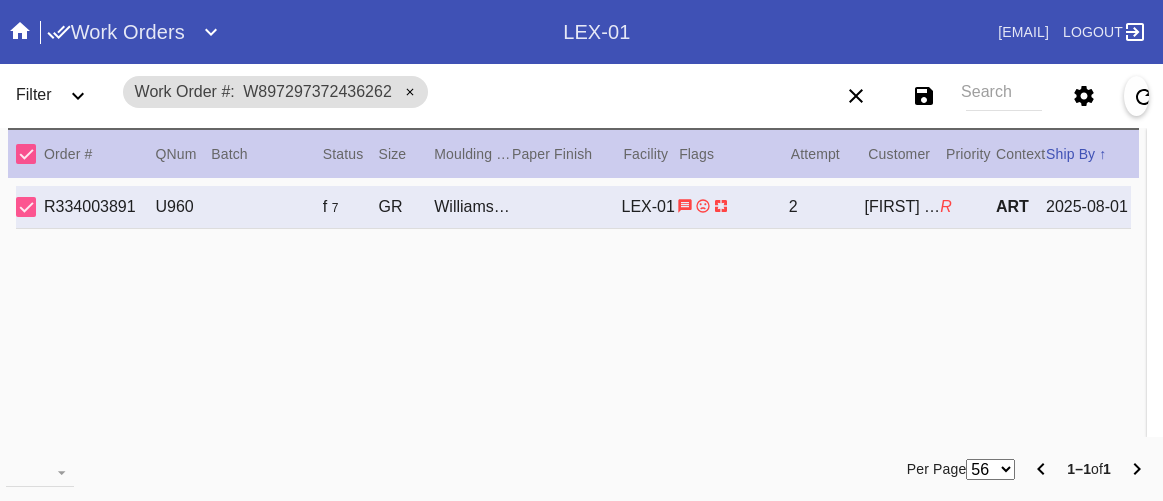 scroll, scrollTop: 0, scrollLeft: 0, axis: both 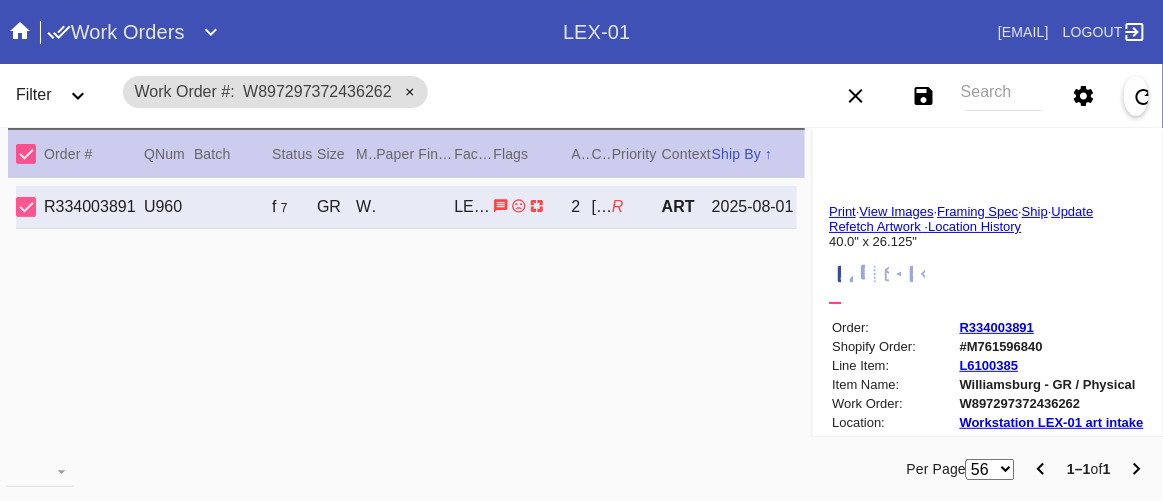 click on "Work Order #
[ORDER_ID]" at bounding box center (451, 96) 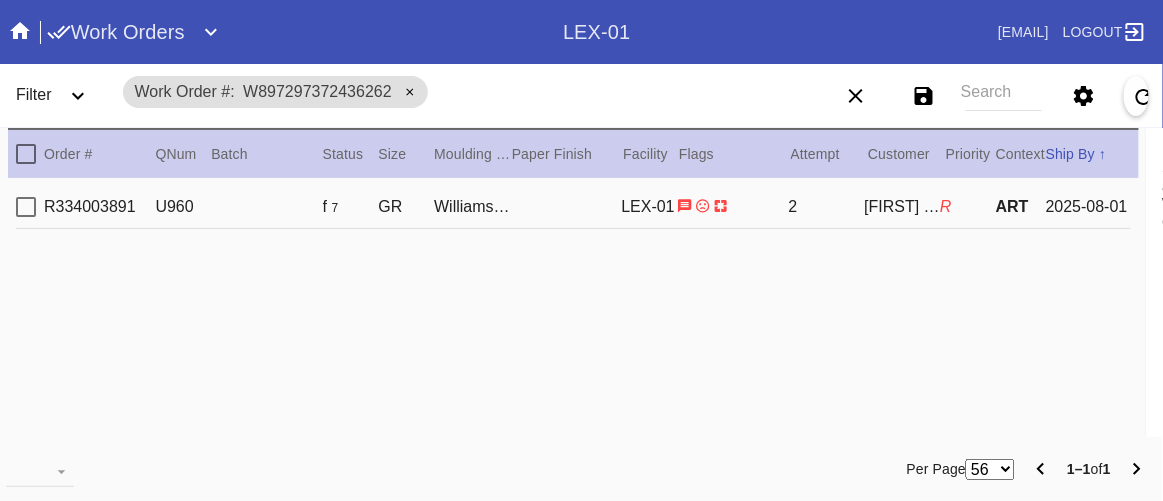 scroll, scrollTop: 0, scrollLeft: 0, axis: both 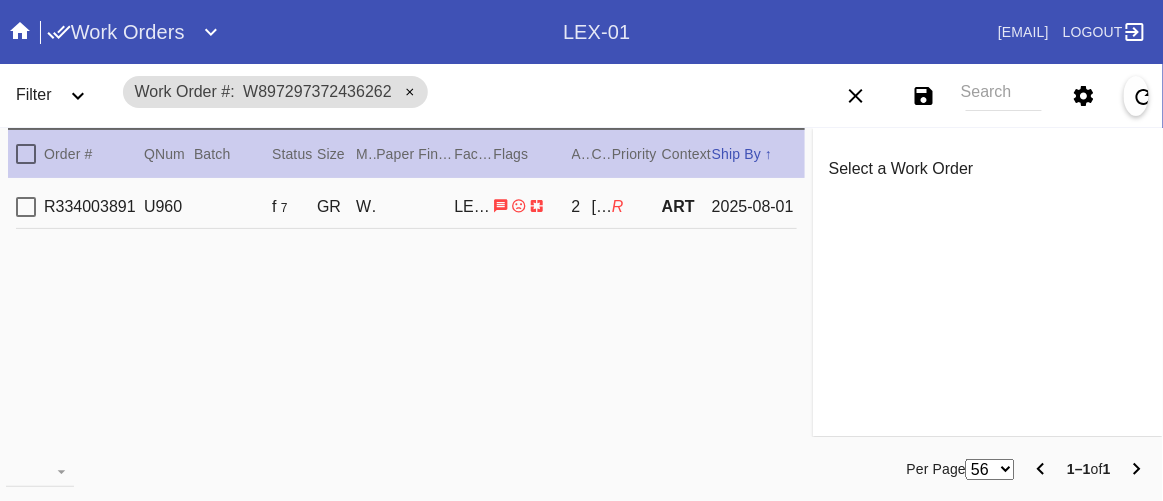 click on "R334003891 U960 f   7 GR Williamsburg / White LEX-01 2 Susan Gorelick
R
ART 2025-08-01" at bounding box center [406, 325] 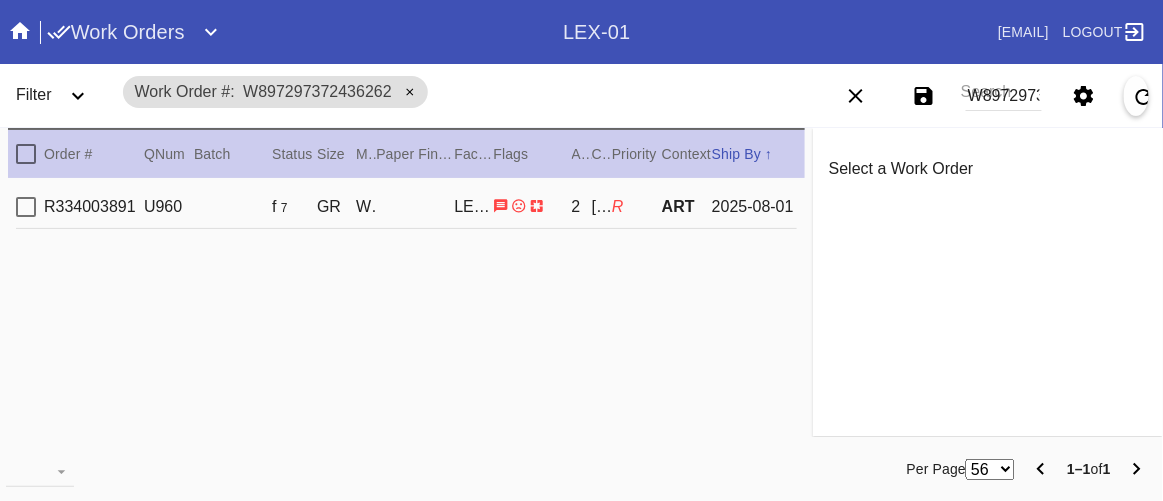 click on "W897297372436262" at bounding box center (1004, 96) 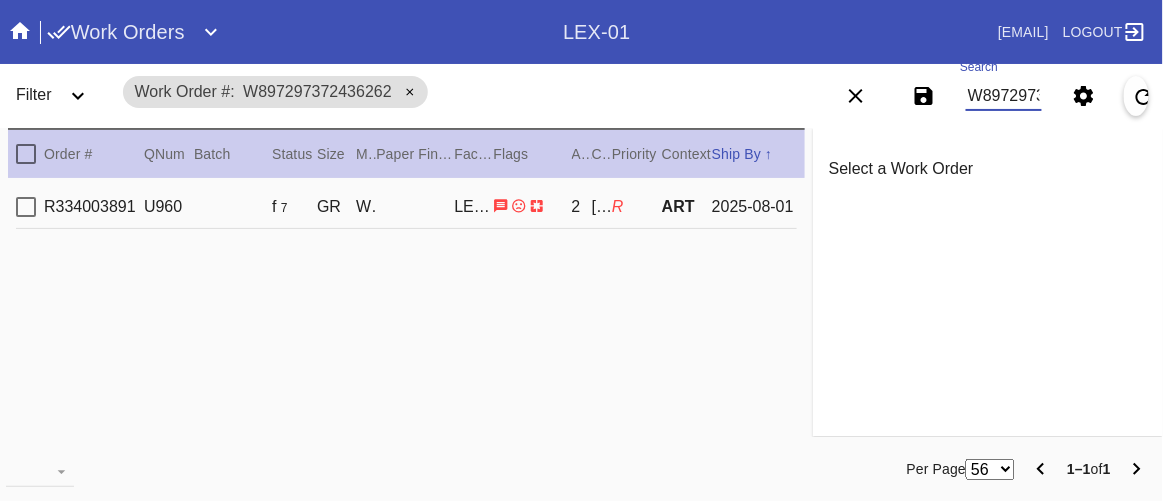click on "Work Order #
W897297372436262" at bounding box center [451, 92] 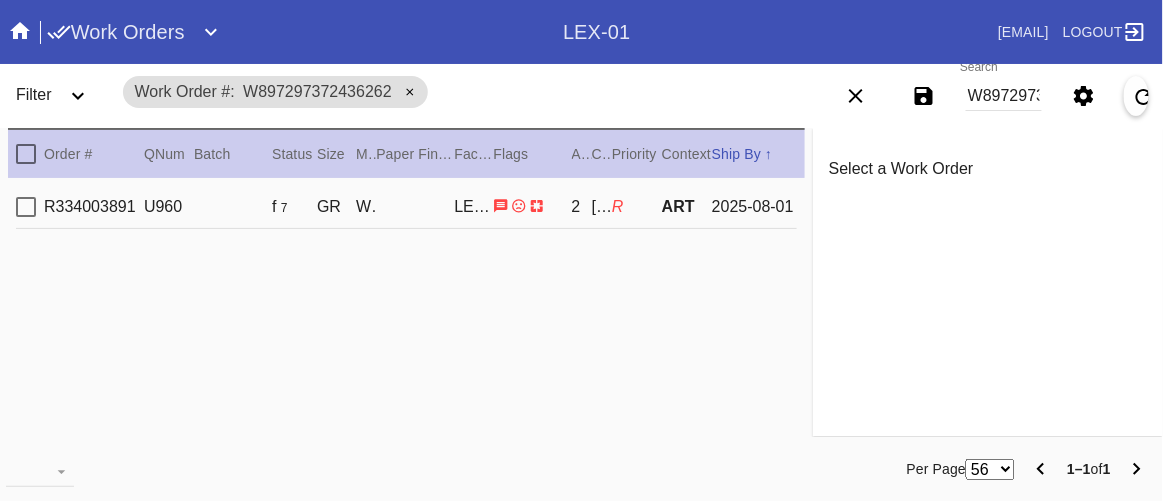 click on "R334003891 U960 f   7 GR Williamsburg / White LEX-01 2 Susan Gorelick
R
ART 2025-08-01" at bounding box center (406, 325) 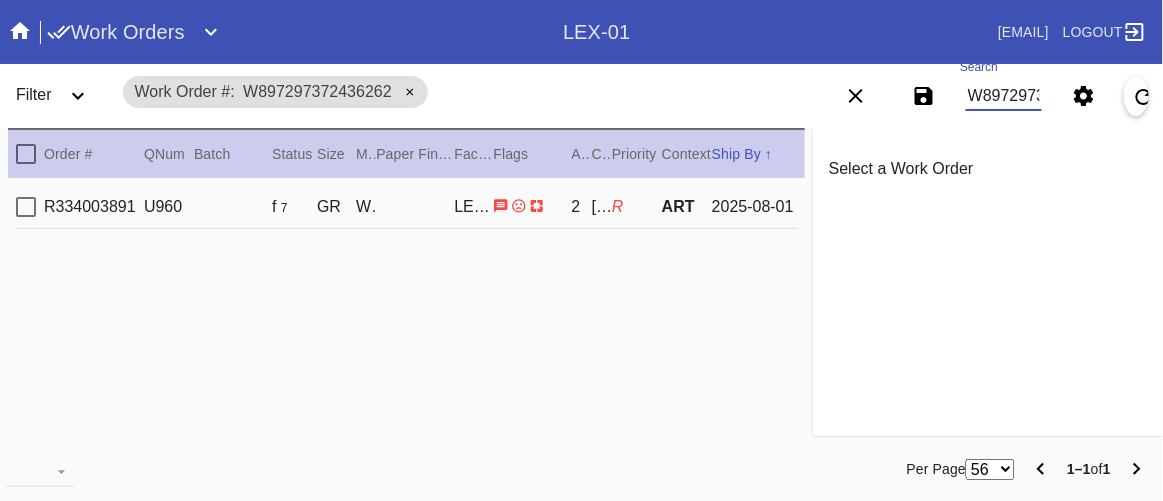 click on "W897297372436262" at bounding box center [1004, 96] 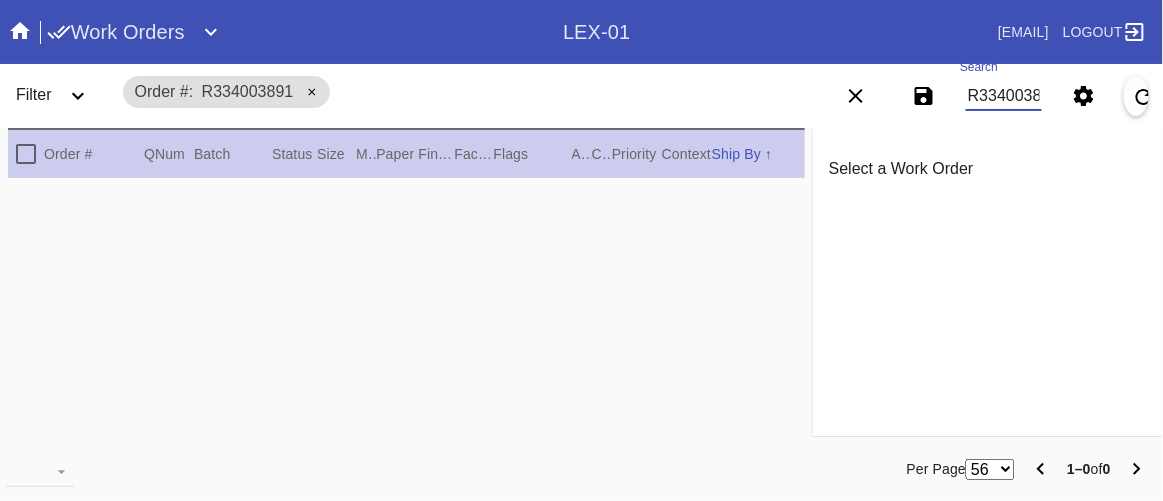 click on "Order #
R334003891" at bounding box center [451, 92] 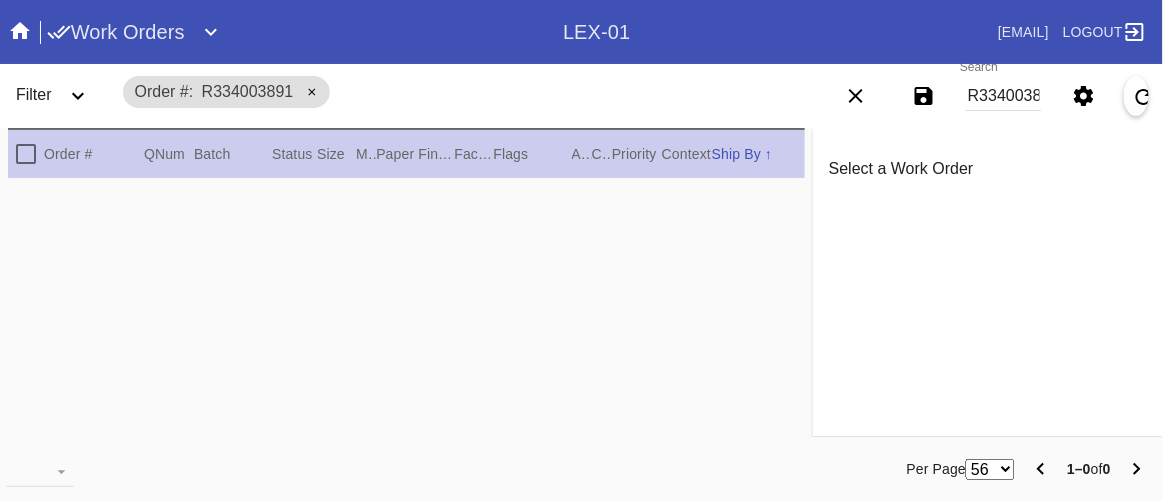 click at bounding box center [406, 325] 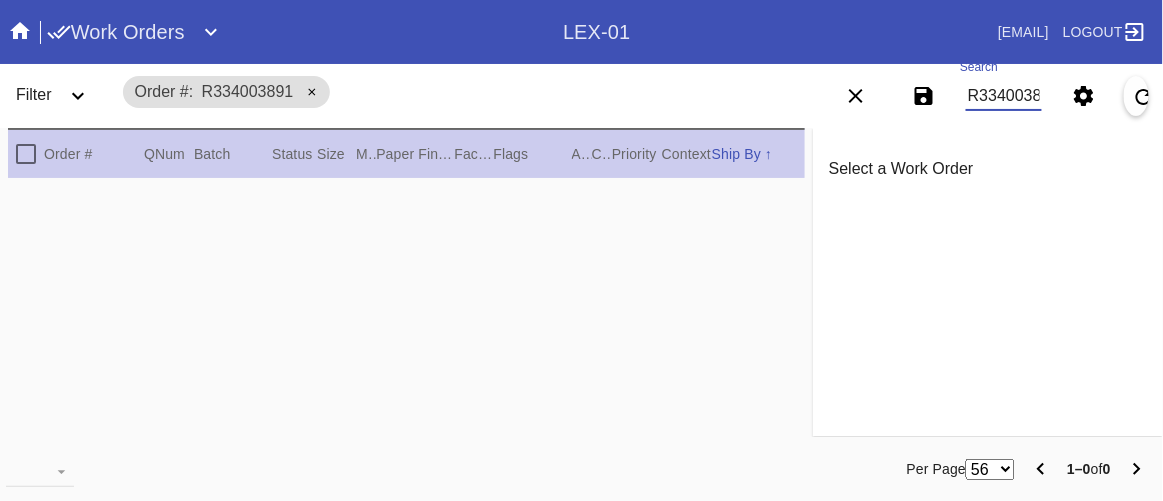 click on "R334003891" at bounding box center (1004, 96) 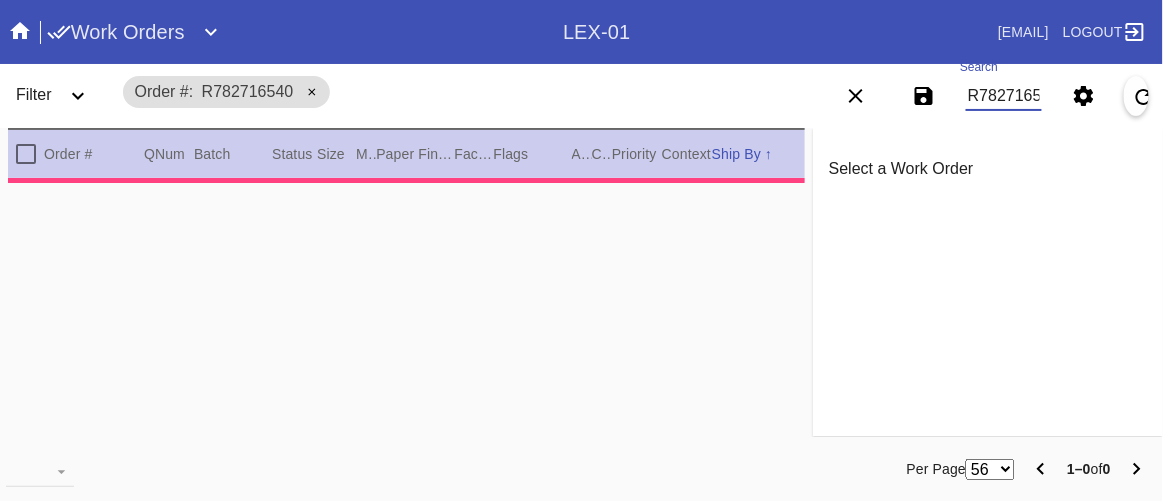 click on "Order #
[ORDER_ID]" at bounding box center (451, 92) 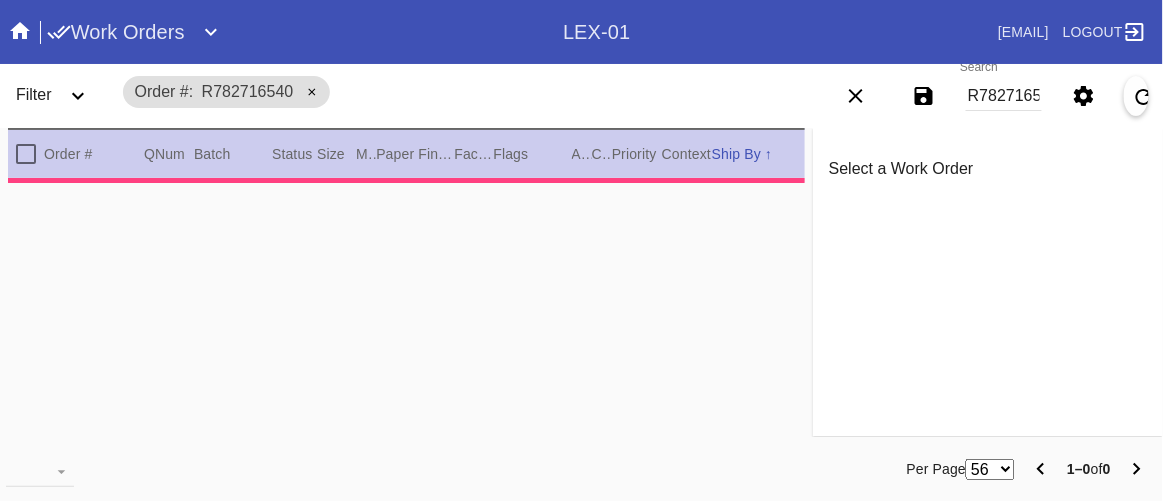 click at bounding box center (406, 330) 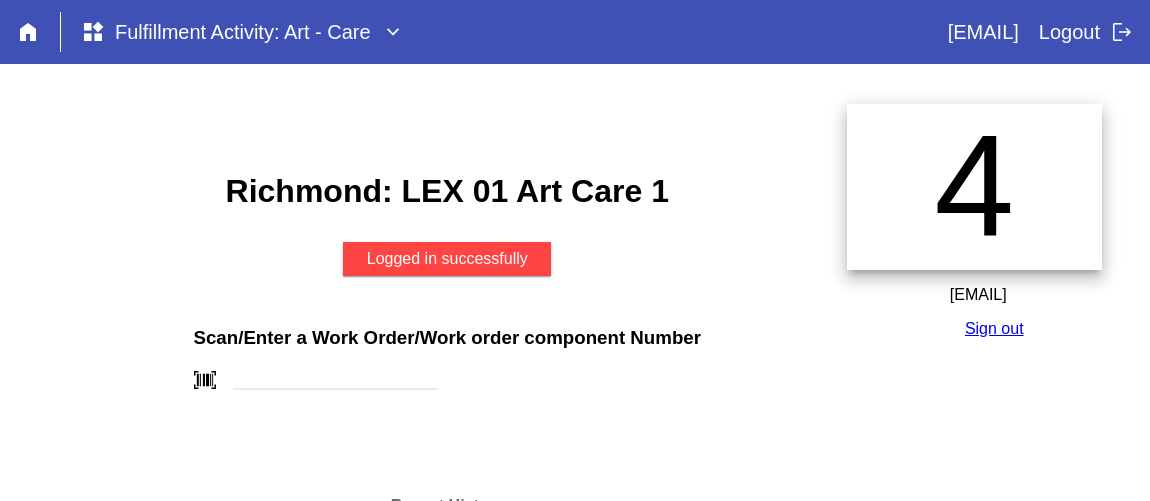 scroll, scrollTop: 0, scrollLeft: 0, axis: both 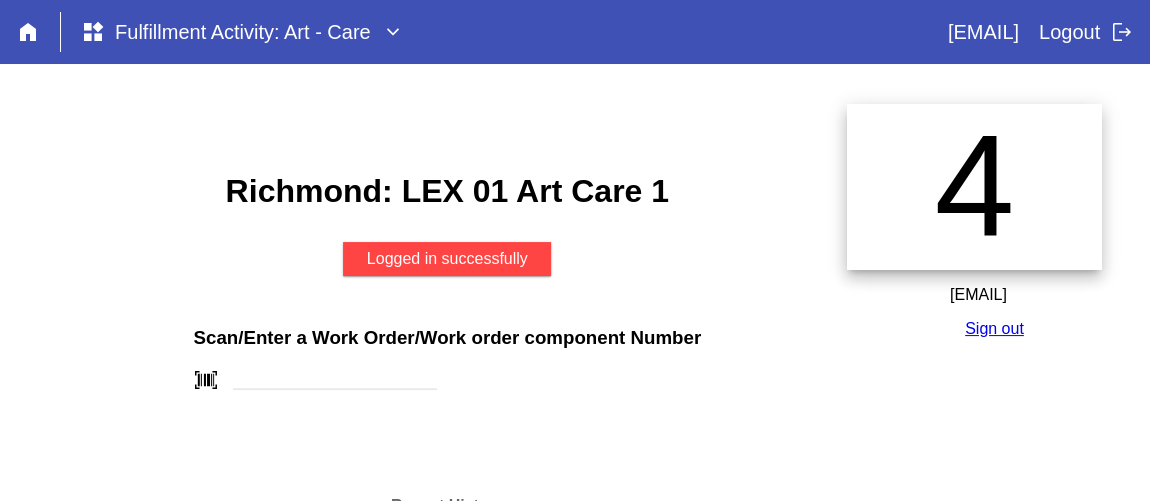 click on "[CITY]: LEX 01 Art Care 1 Logged in successfully Scan/Enter a Work Order/Work order component Number barcode_scanner Recent History done W[ID] done W[ID] done W[ID] done W[ID]" at bounding box center [447, 424] 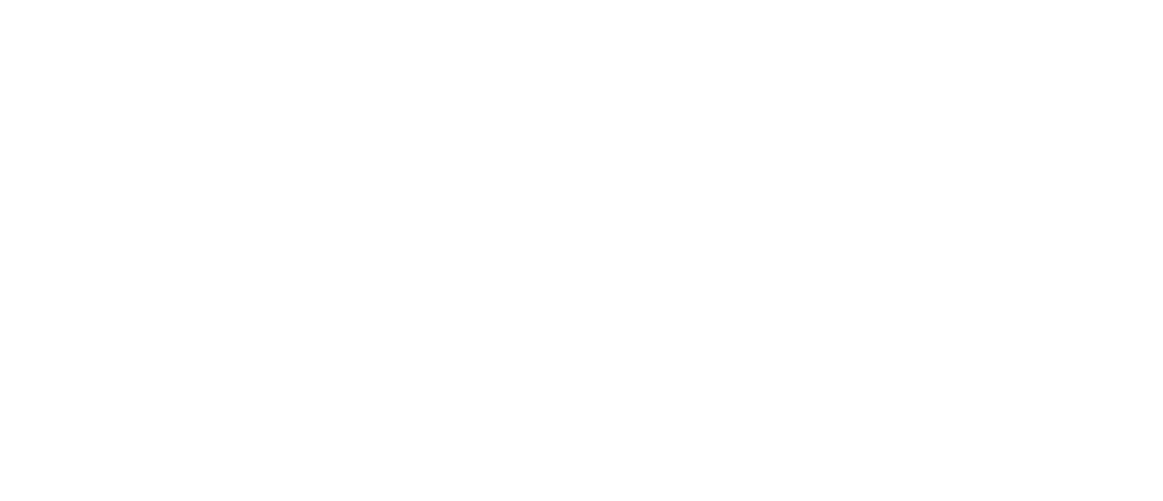 scroll, scrollTop: 0, scrollLeft: 0, axis: both 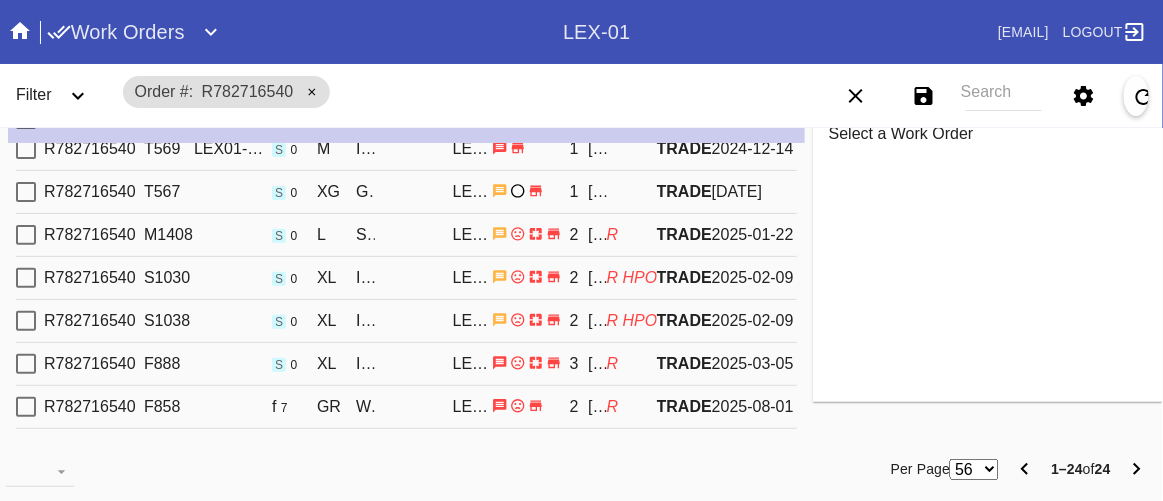 click on "TRADE" at bounding box center [684, 363] 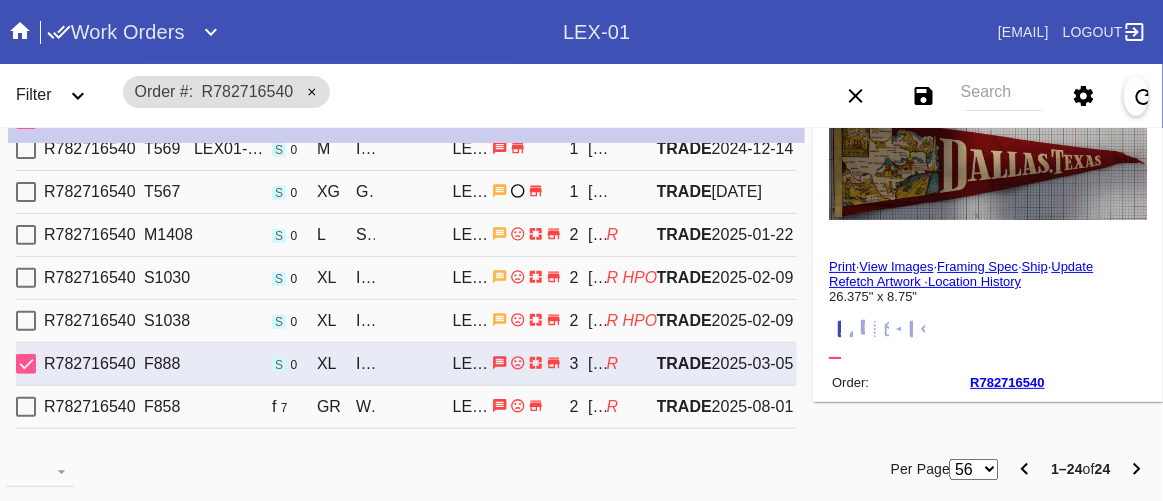 click on "TRADE" at bounding box center [684, 406] 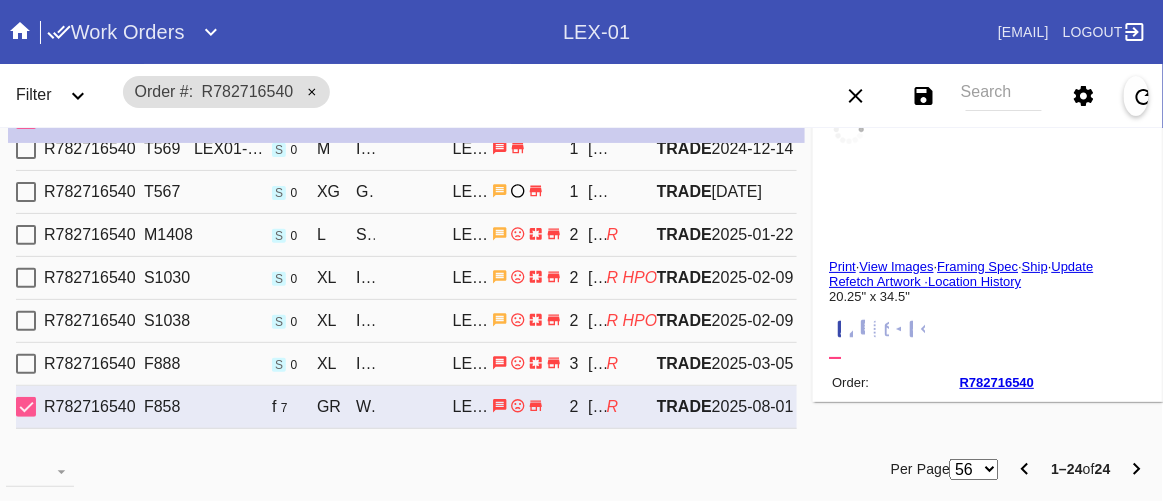 drag, startPoint x: 658, startPoint y: 413, endPoint x: 574, endPoint y: 71, distance: 352.16473 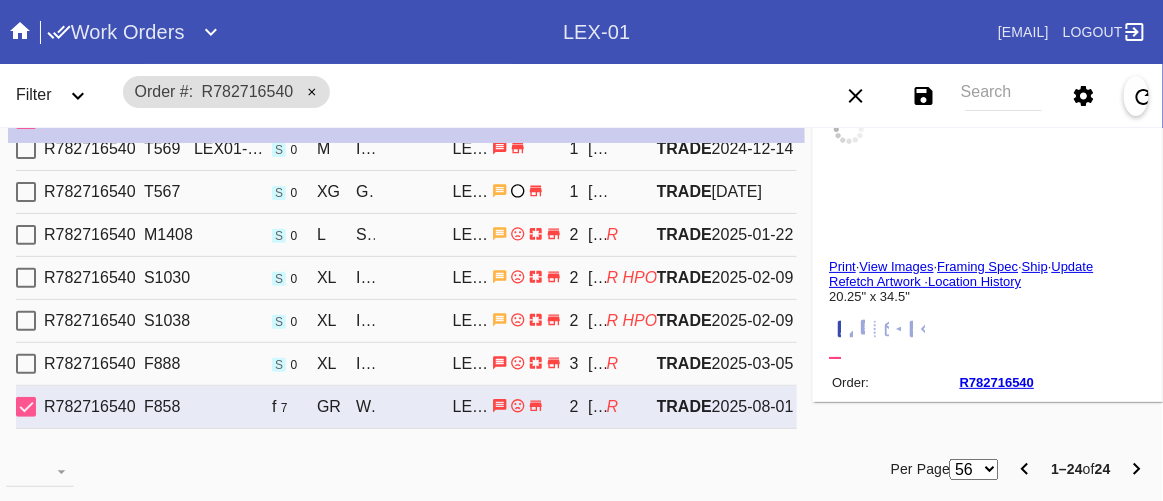 click on "Order #
[ORDER_ID]" at bounding box center (451, 92) 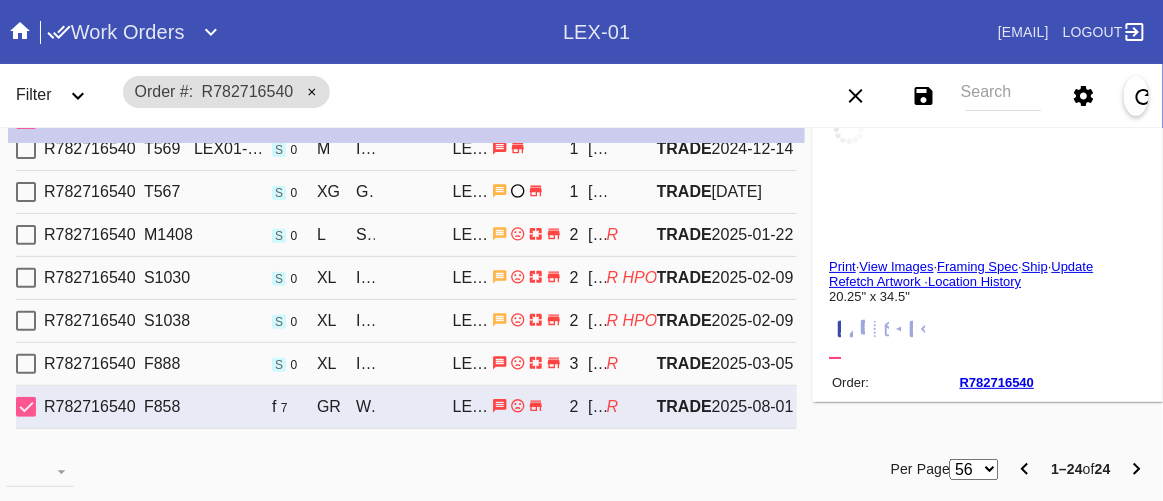 click on "View Images" at bounding box center (896, 266) 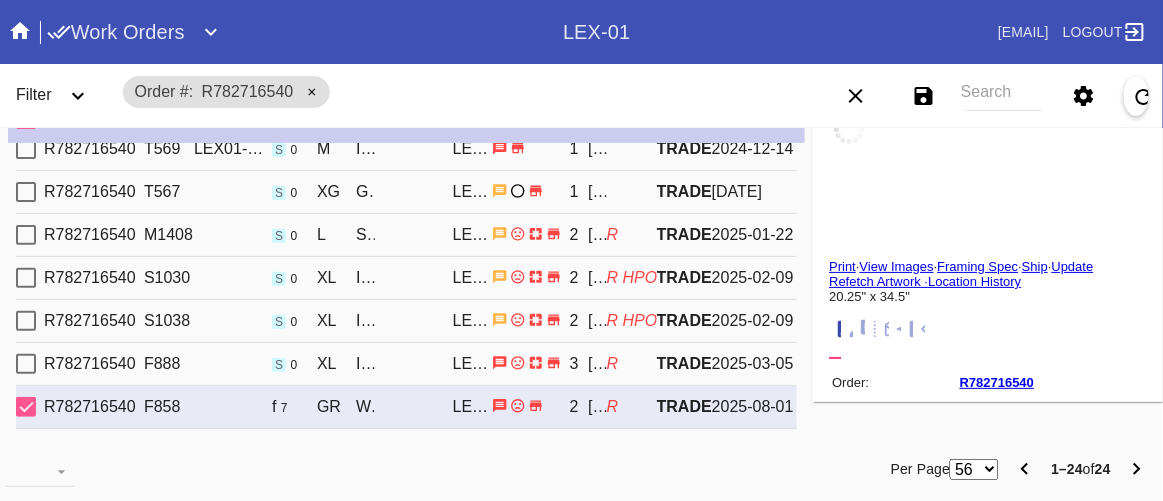 scroll, scrollTop: 671, scrollLeft: 0, axis: vertical 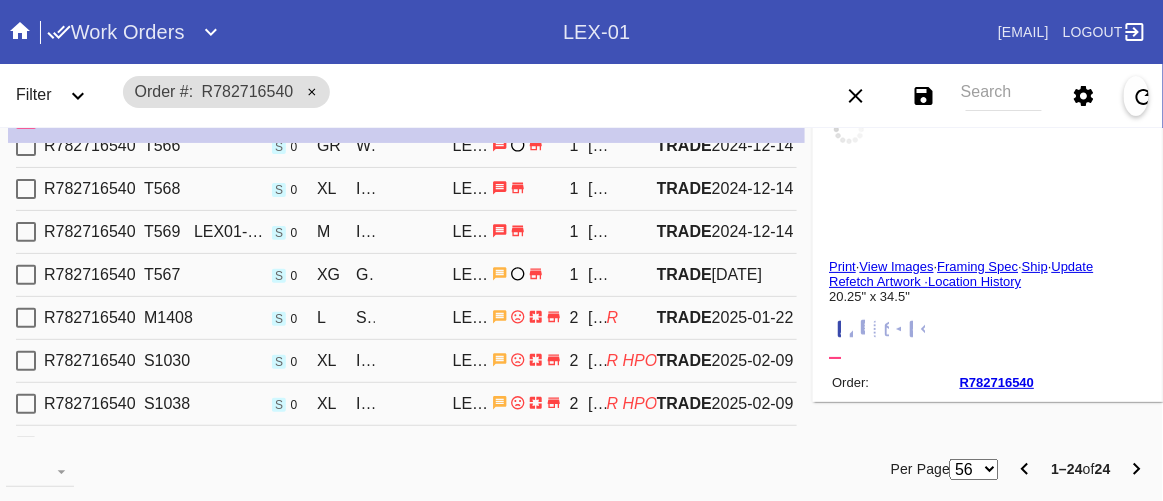 drag, startPoint x: 585, startPoint y: 351, endPoint x: 446, endPoint y: 108, distance: 279.9464 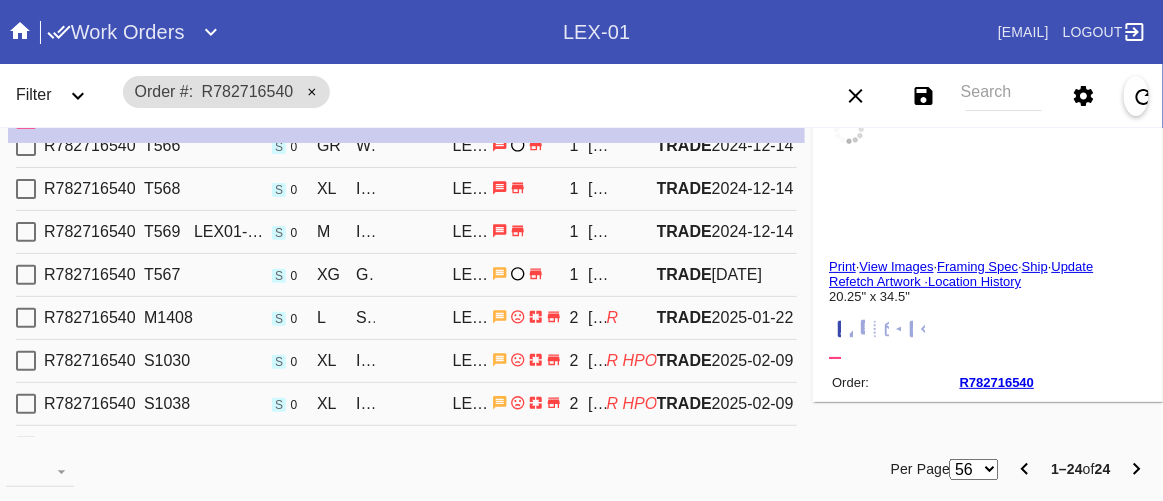 click on "Order #
[ORDER_ID]" at bounding box center (451, 92) 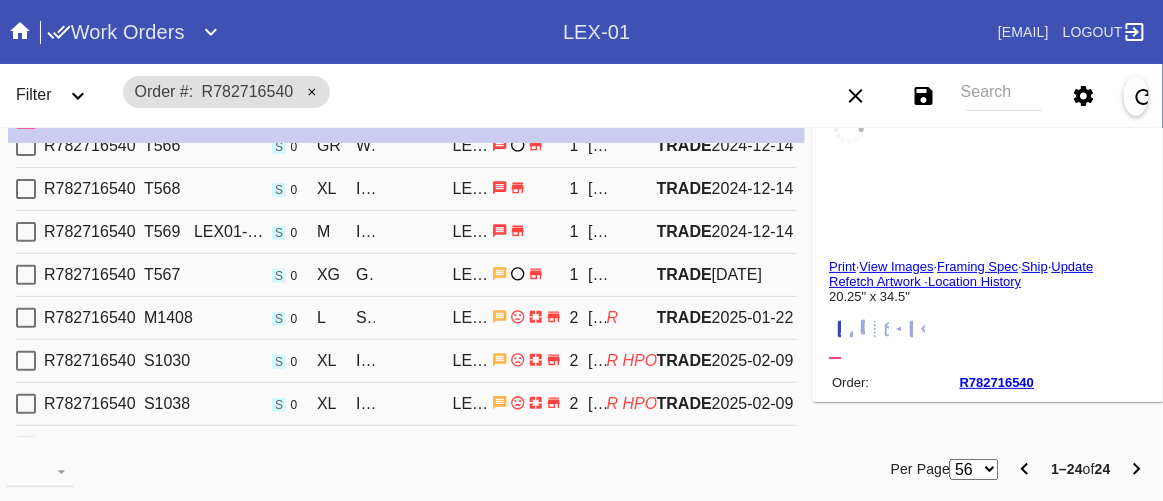 scroll, scrollTop: 762, scrollLeft: 0, axis: vertical 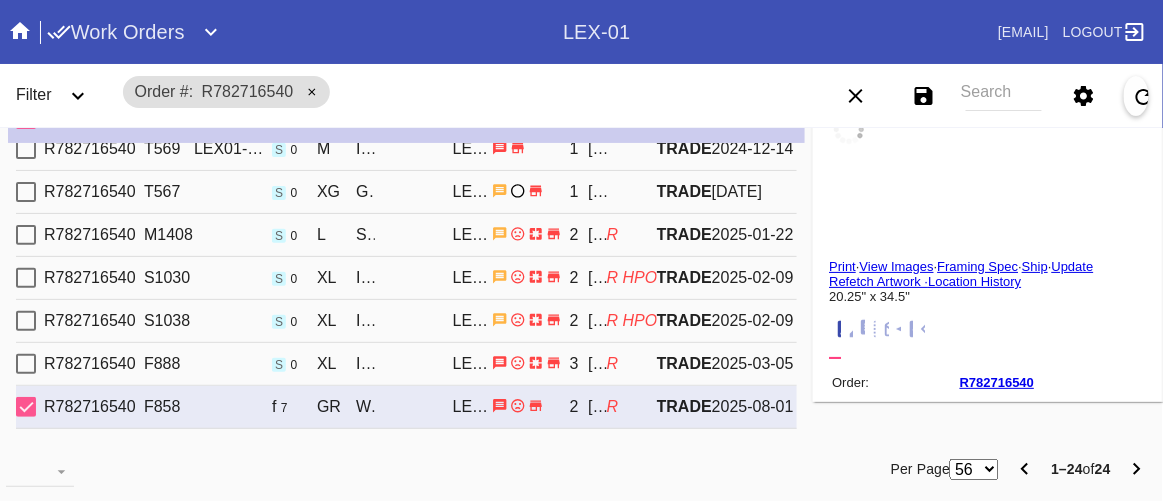 click on "[ORDER_ID] [ORDER_ID] [ORDER_ID] [PRODUCT_NAME] ([PRODUCT_NAME]) / [PRODUCT_NAME] [PRODUCT_NAME] [PRODUCT_CODE] [NAME]
[PRODUCT_NAME]
[DATE]" at bounding box center [406, 364] 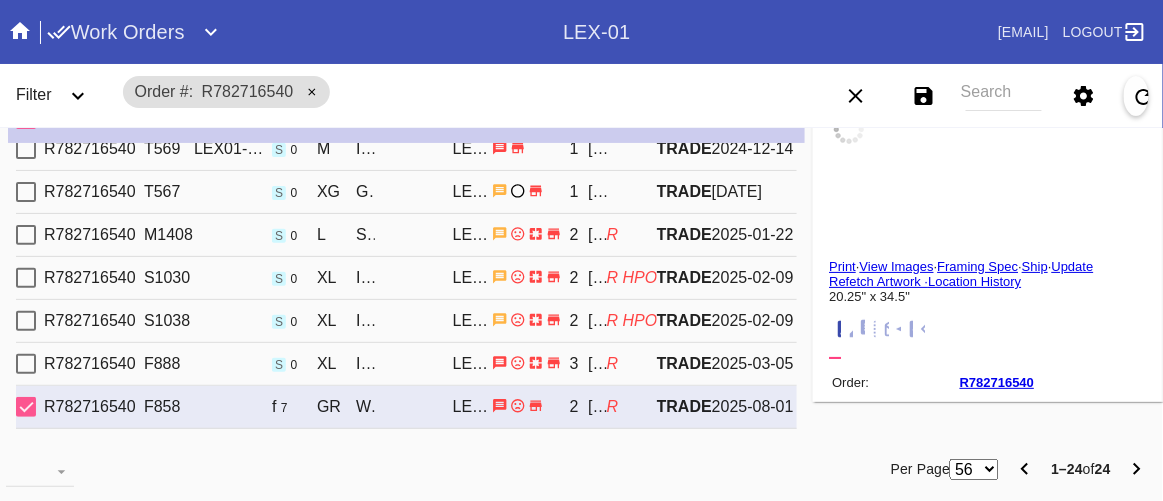 type on "3.0625" 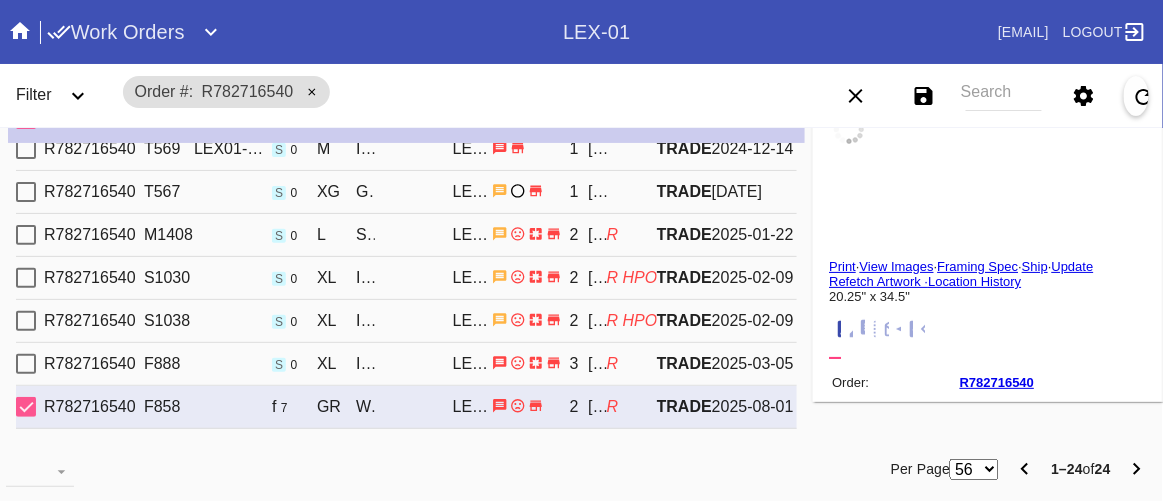 type on "26.375" 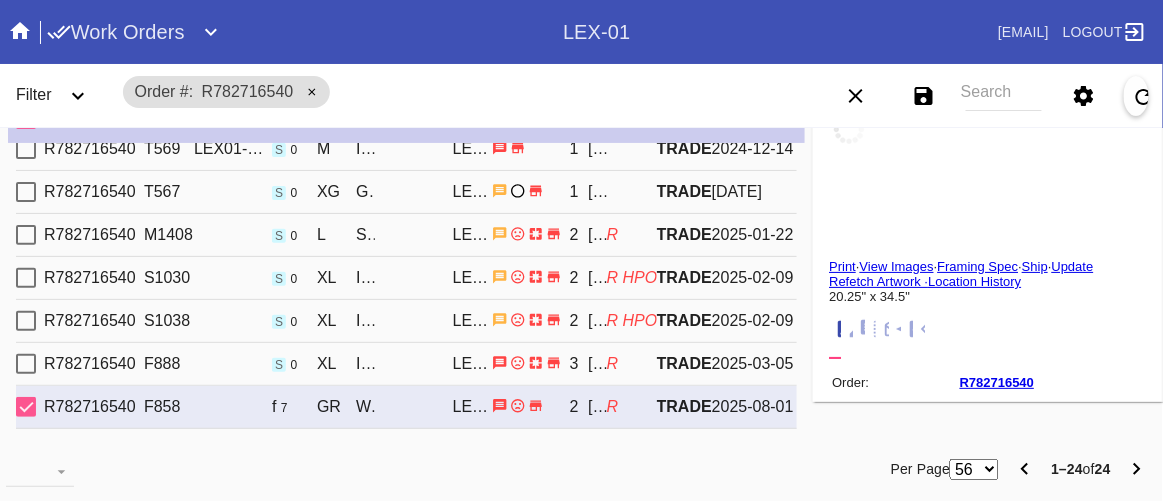 type on "8.75" 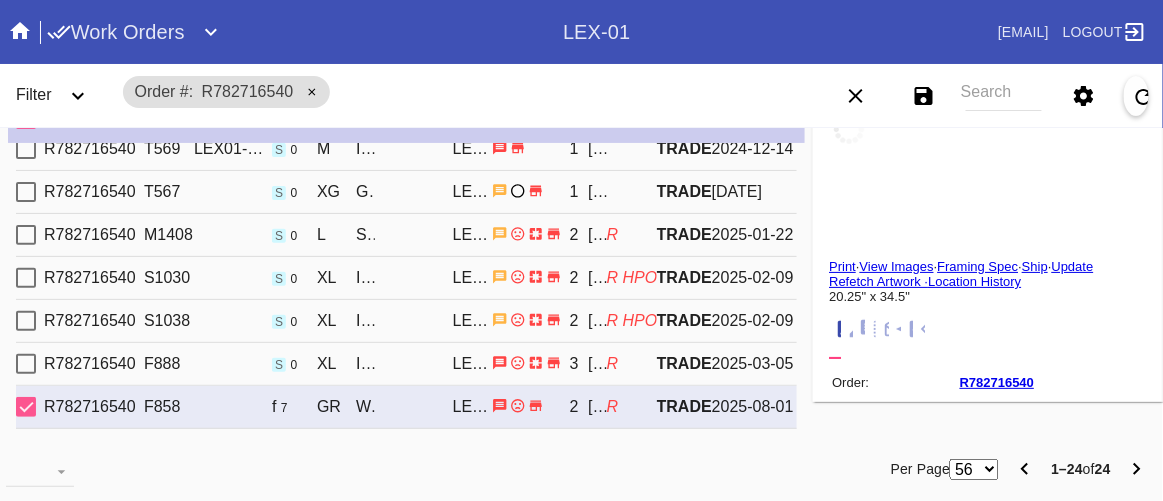 type on "loose threads throughout, creased and wrinkled, cracking on image and words, fuzz and debris throughout" 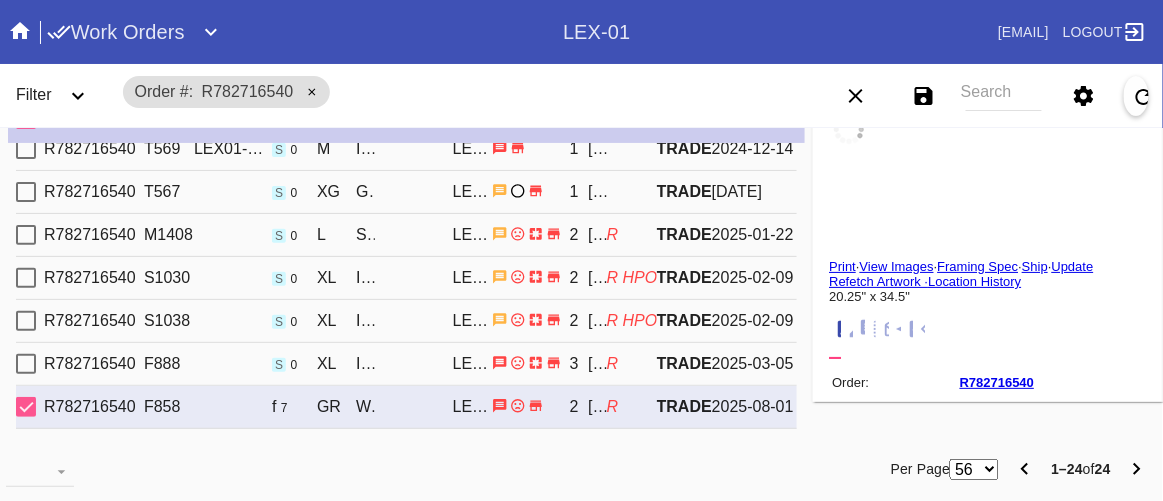 type on "[DATE]" 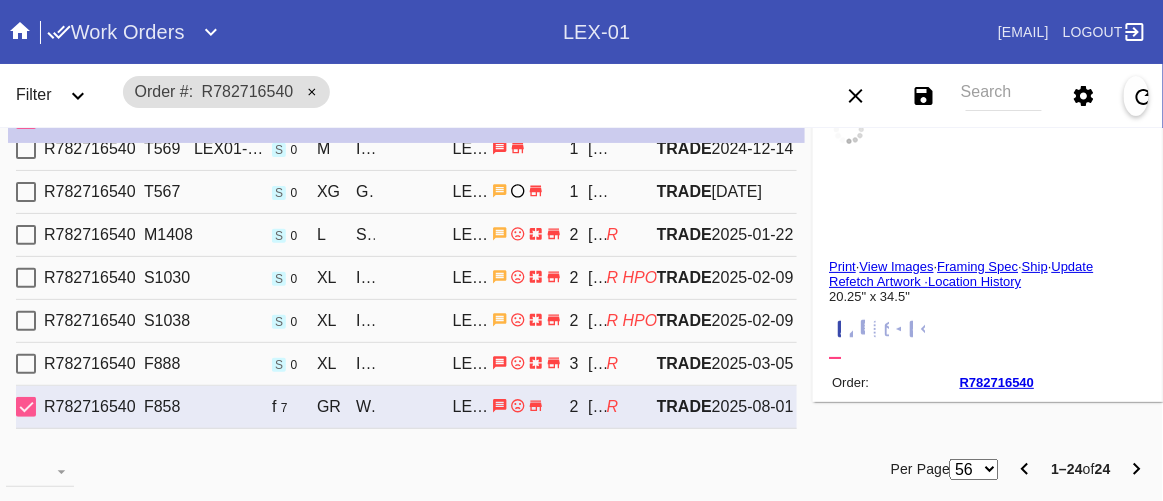 type on "[DATE]" 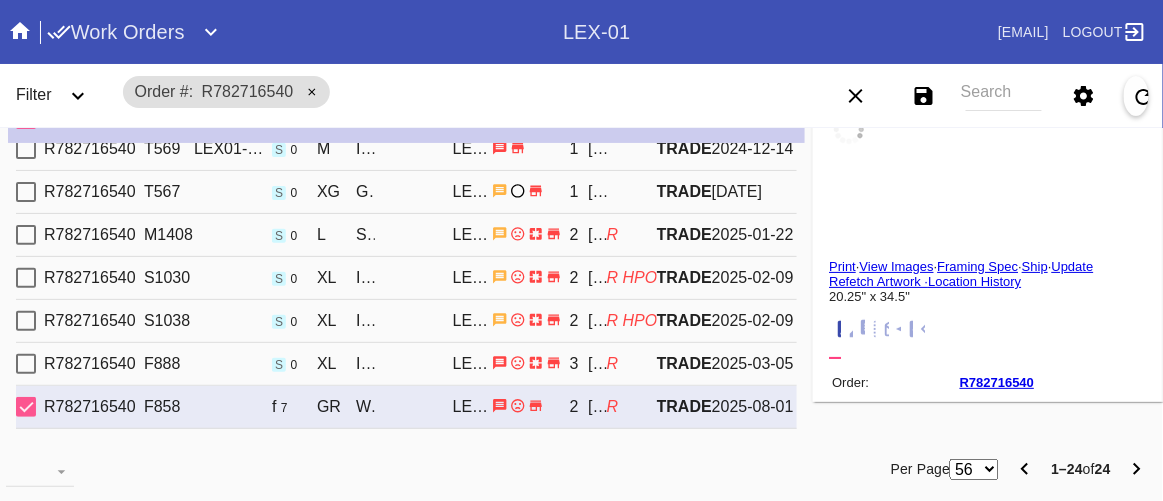 type on "3/5/2025" 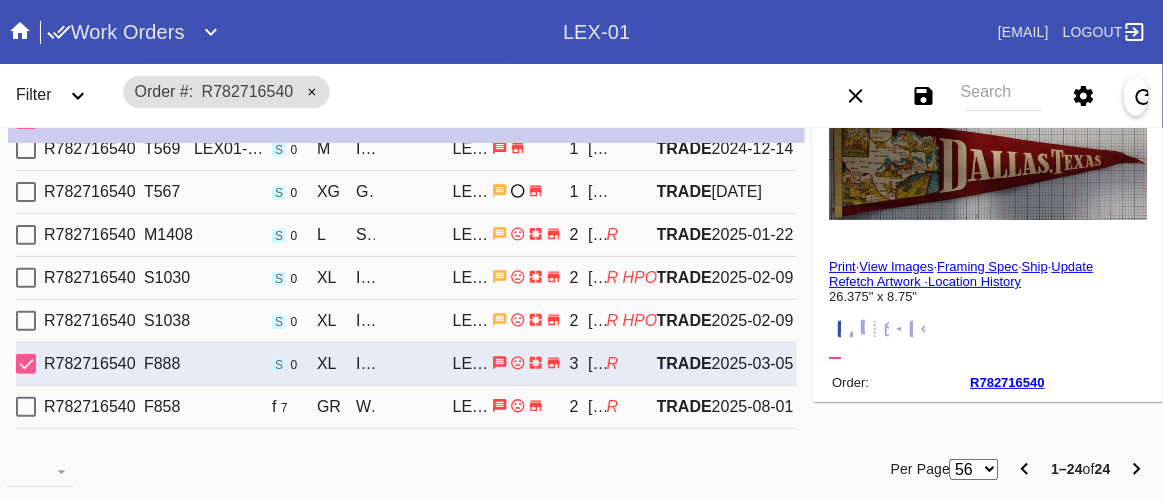 click on "R" at bounding box center (632, 407) 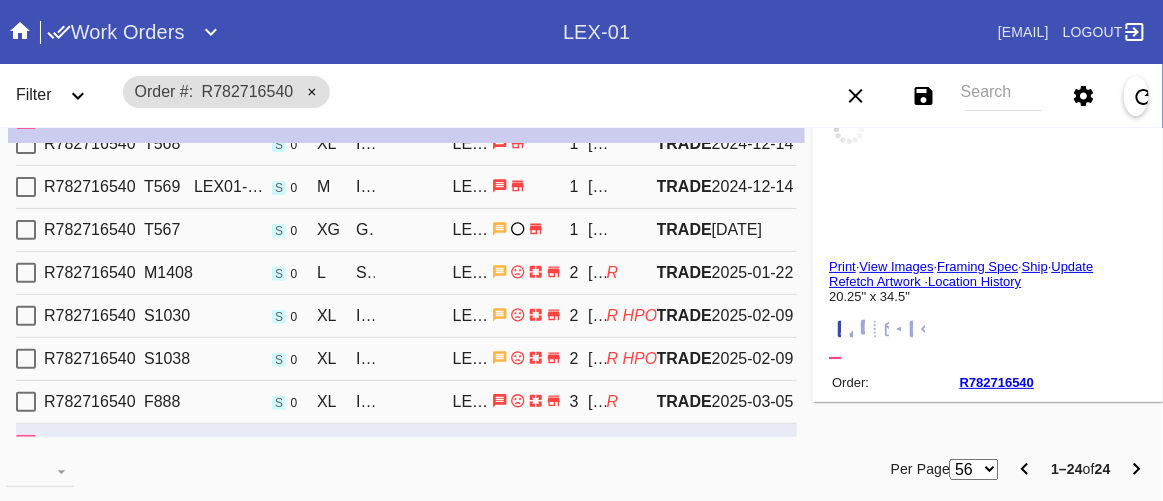 scroll, scrollTop: 762, scrollLeft: 0, axis: vertical 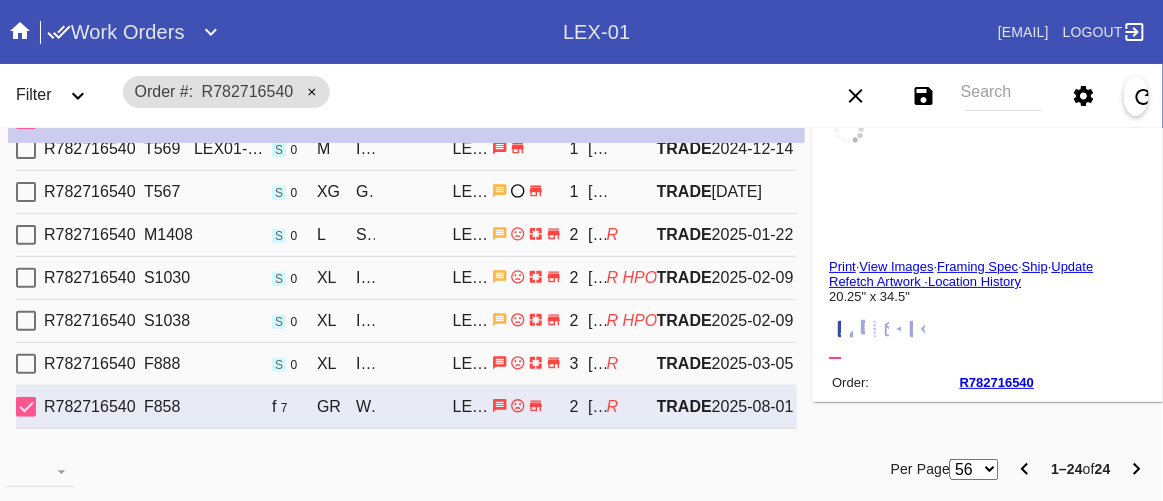 click on "Order #
[ORDER_ID]" at bounding box center [451, 92] 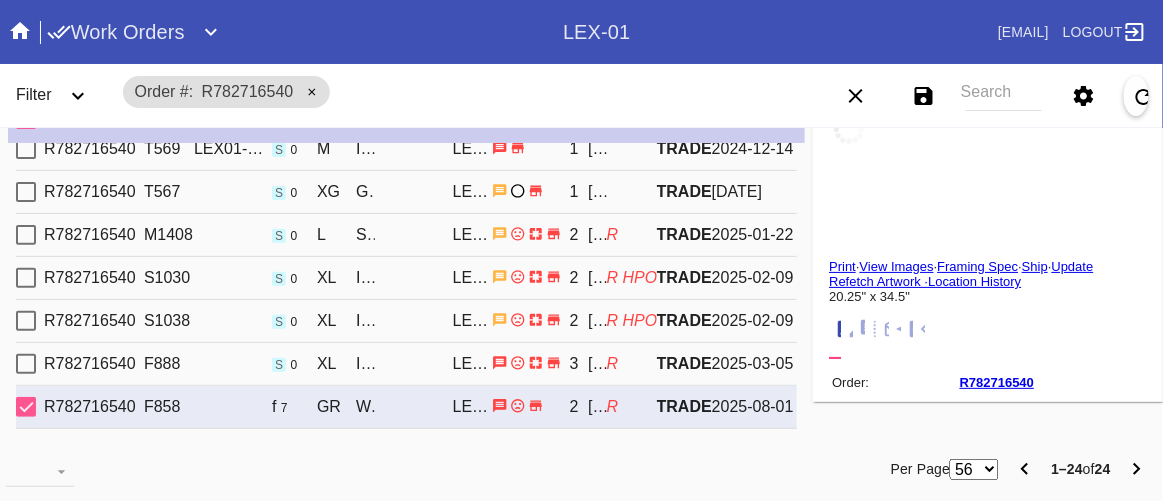 click on "Per Page   56 100 250 1–24  of  24" at bounding box center (756, 469) 